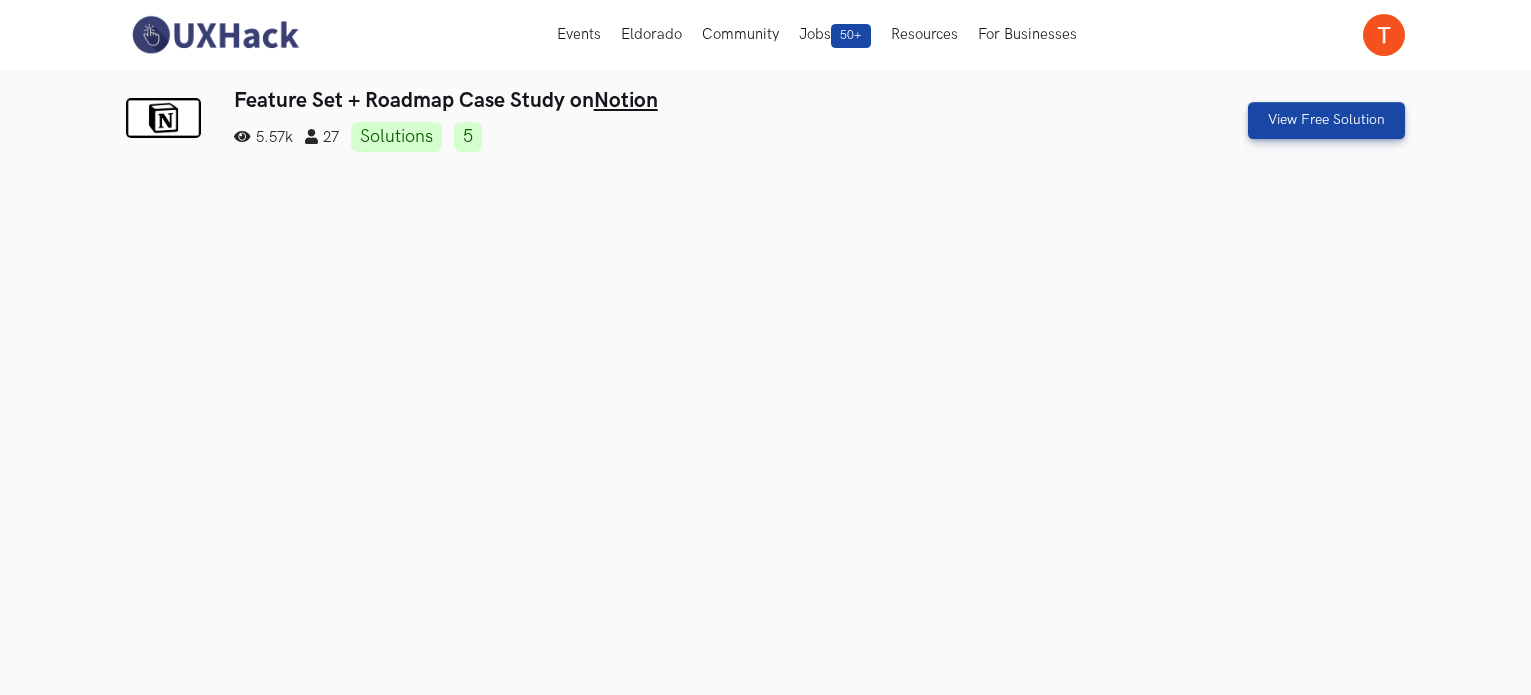 scroll, scrollTop: 0, scrollLeft: 0, axis: both 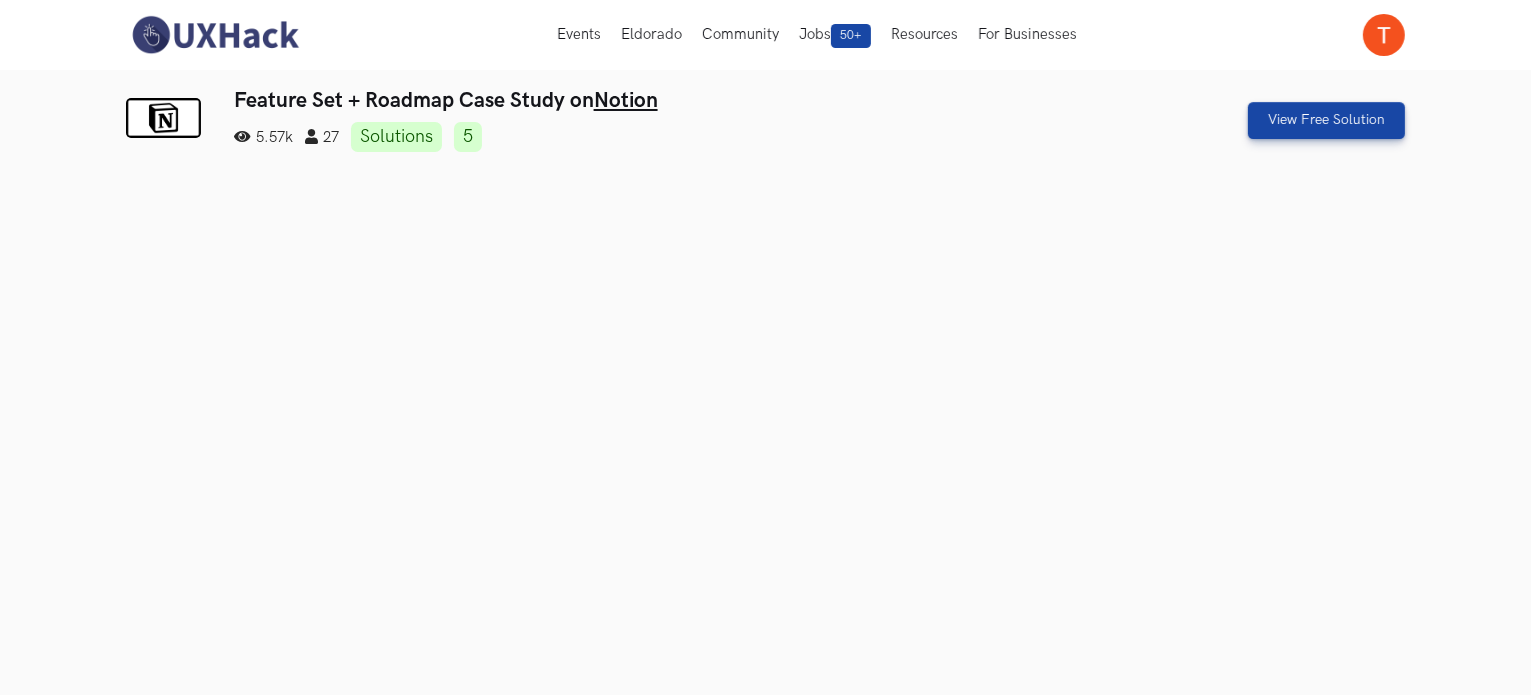 click on "View Free Solution" at bounding box center (1252, 120) 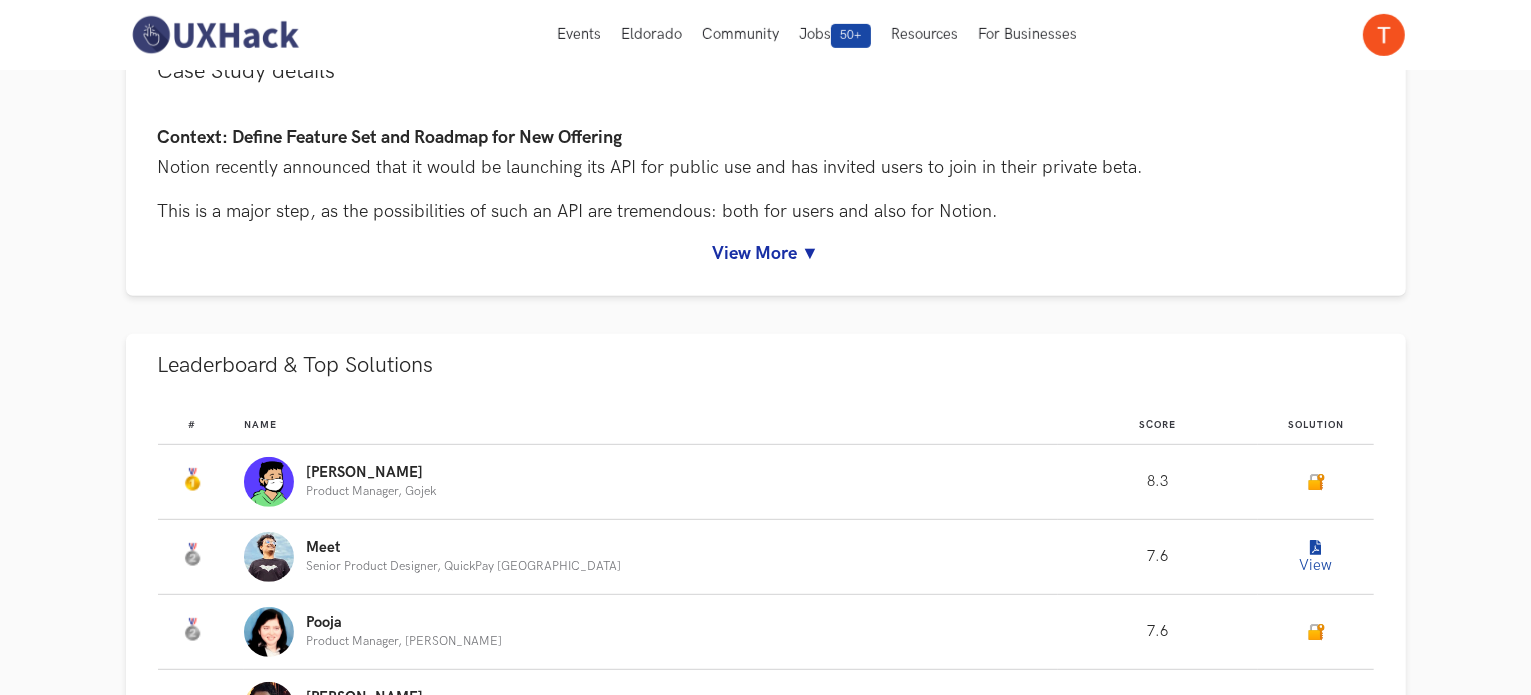 scroll, scrollTop: 860, scrollLeft: 0, axis: vertical 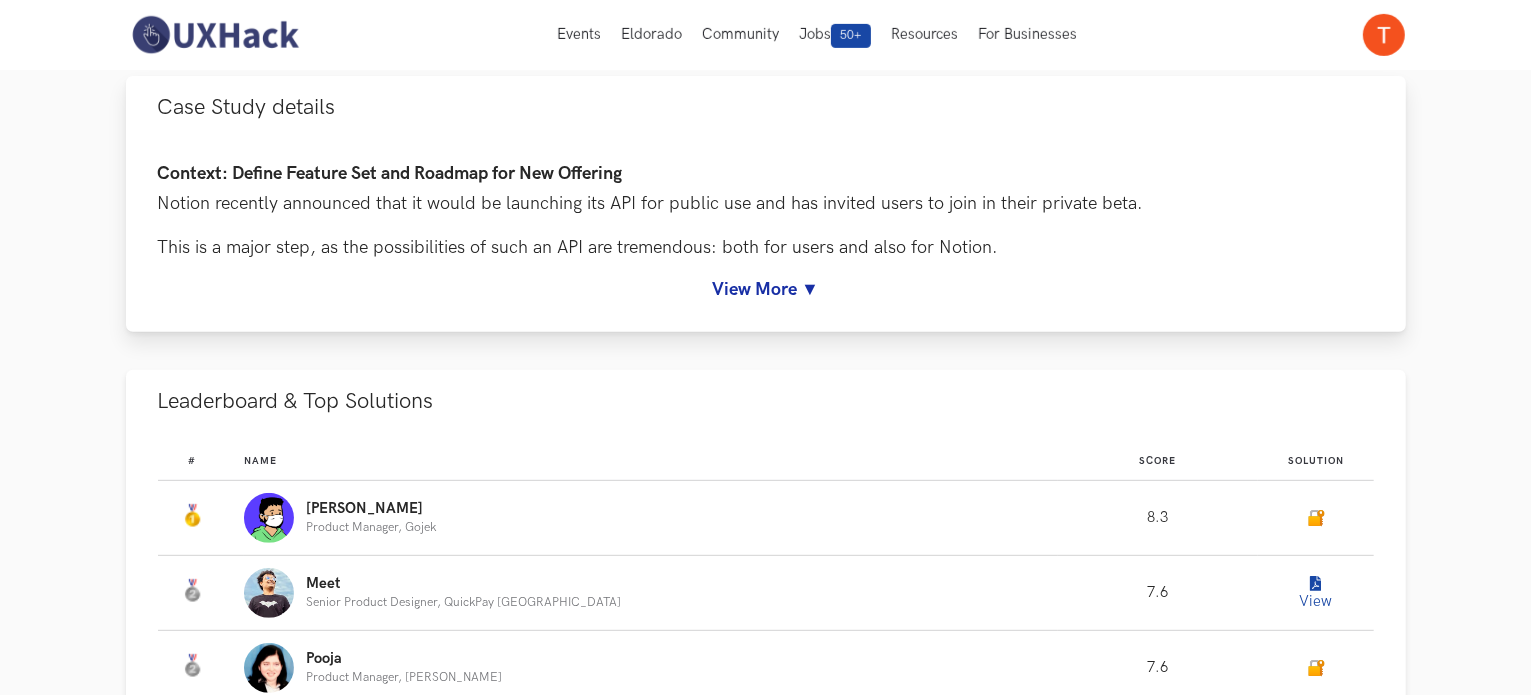 click on "View More ▼" at bounding box center (766, 289) 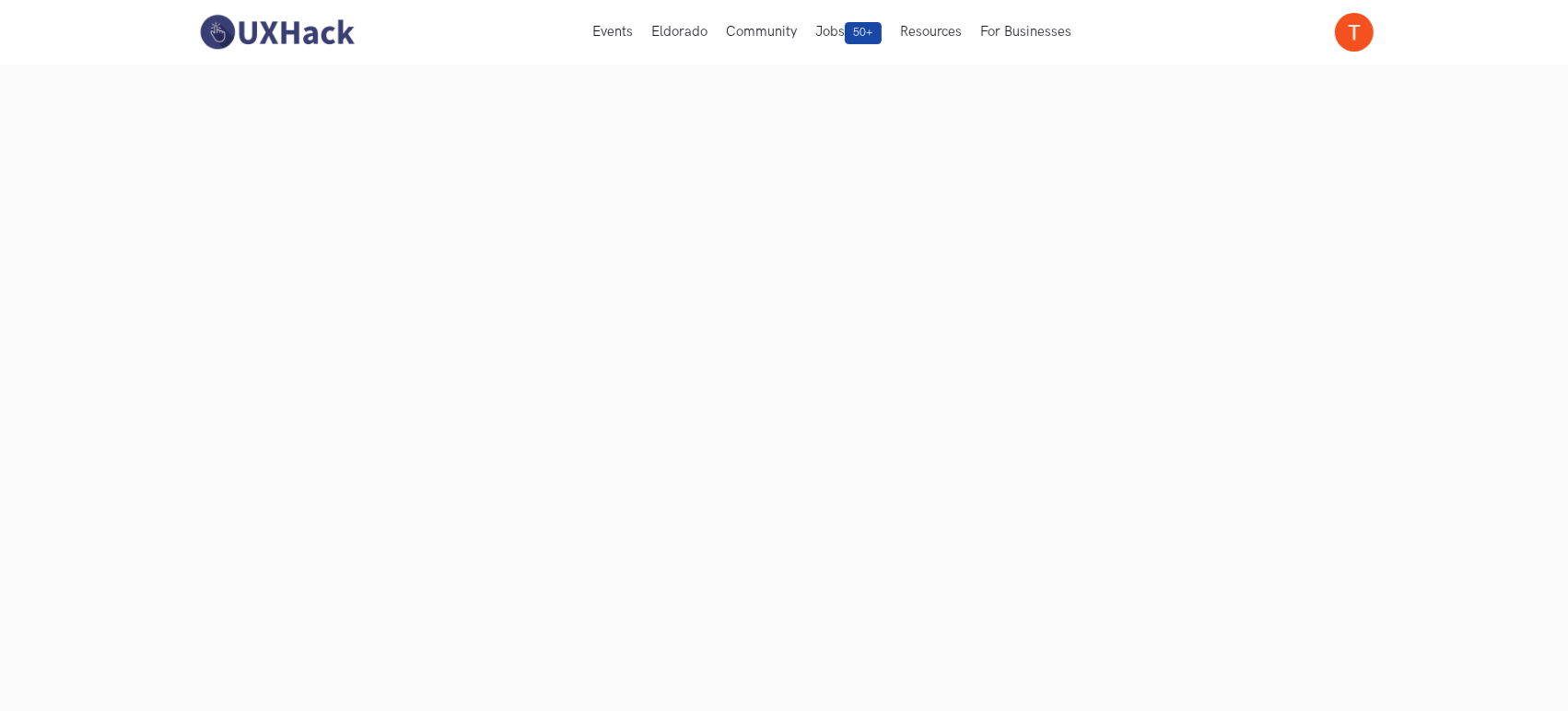 scroll, scrollTop: 127, scrollLeft: 0, axis: vertical 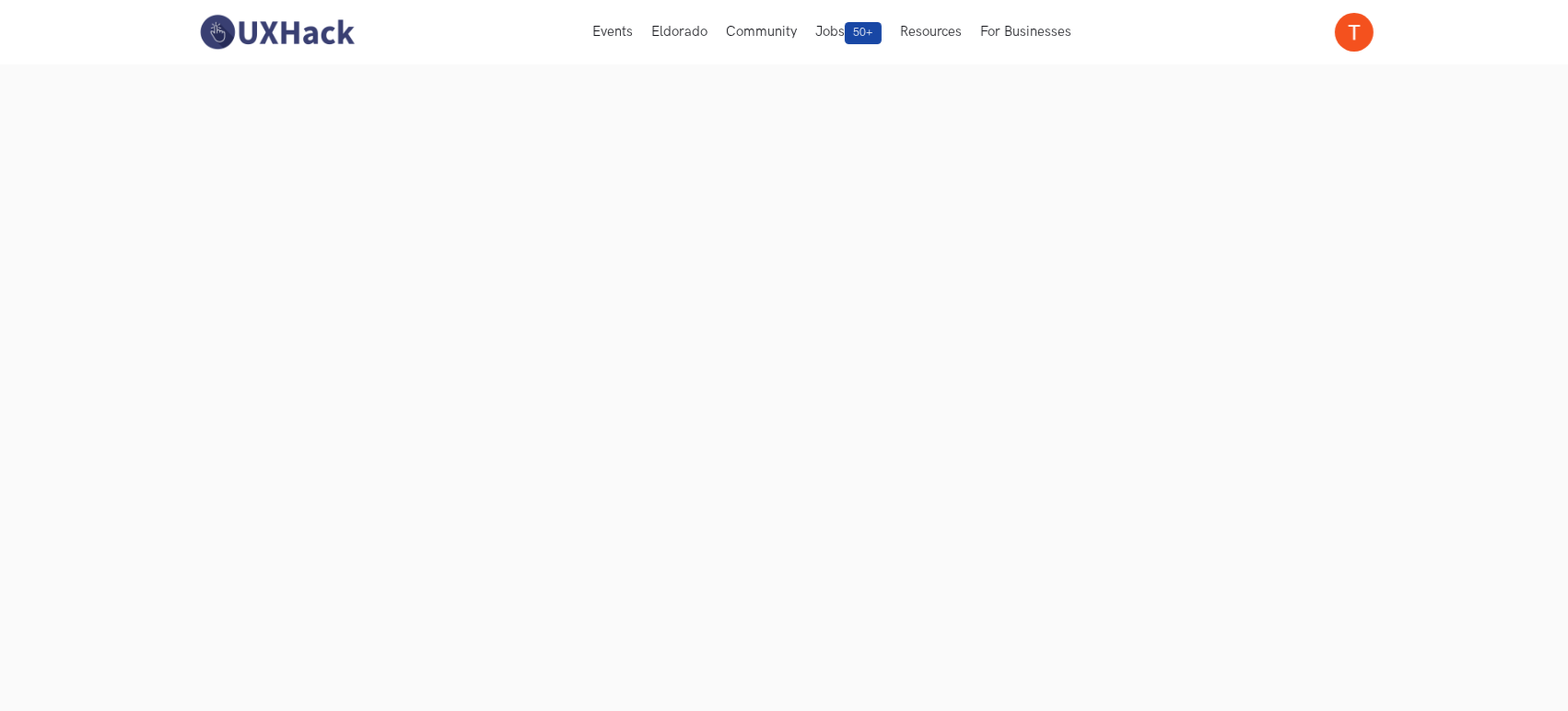 click on "Feature Set + Roadmap Case Study on  Notion  5.57k  27 Solutions 5 View Free Solution Case Study details Context: Define Feature Set and Roadmap for New Offering Notion recently announced that it would be launching its API for public use and has invited users to join in their private beta.  This is a major step, as the possibilities of such an API are tremendous: both for users and also for Notion. In this challenge, we’d like you to don the hat of a PM at Notion and figure out two things: What should be the feature set and functionality that such a public API offers What should be the Roadmap for launch of this API to the public Goes without saying, that to attempt this challenge you need a fair understanding of how Notion works and what it offers to its different sets of users: freelancers, publishers, startups, large organisations. Hence it would make sense speaking with a few of the persona above to figure out what’s valuable to them. Please note: https://www.notion.so/product Weekly Leaderboard:" at bounding box center (784, 2179) 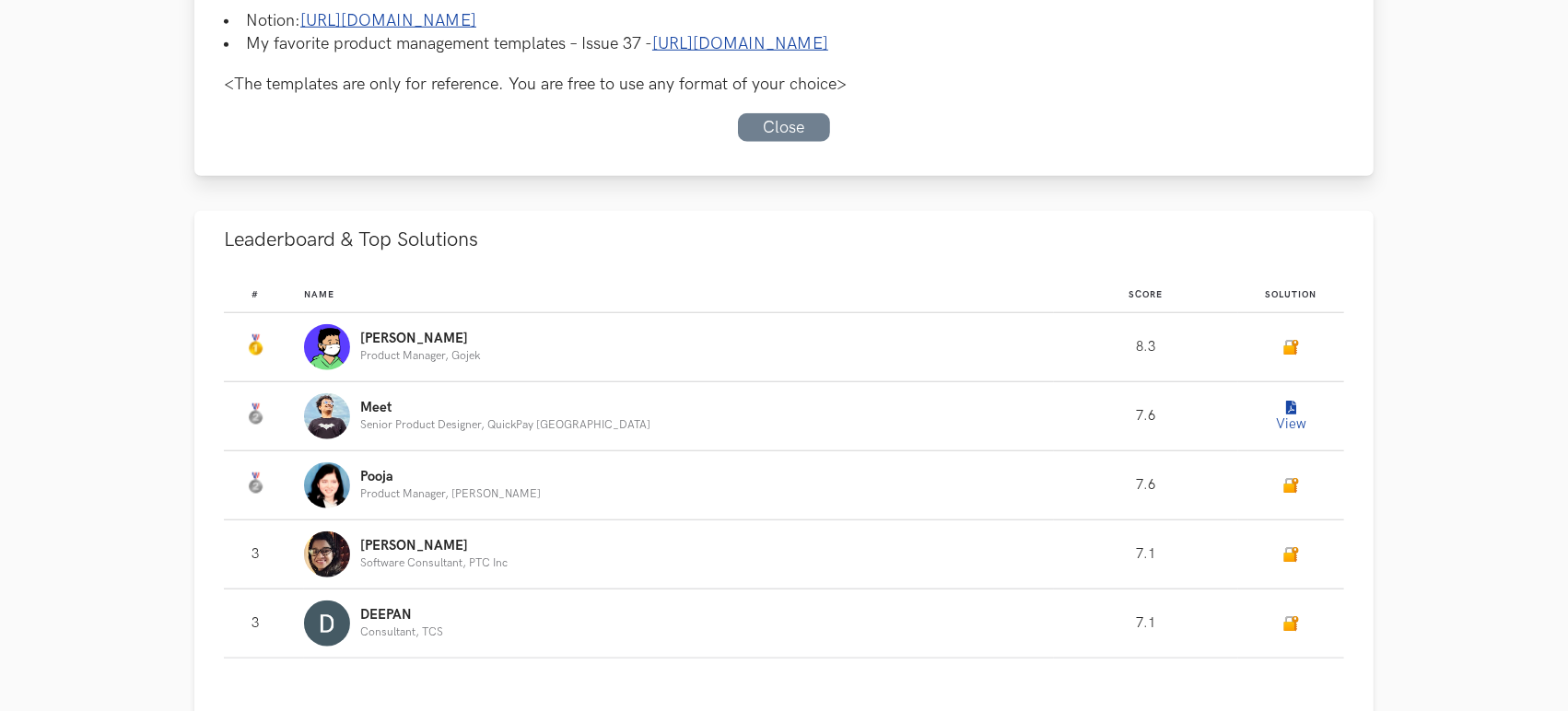 scroll, scrollTop: 1661, scrollLeft: 0, axis: vertical 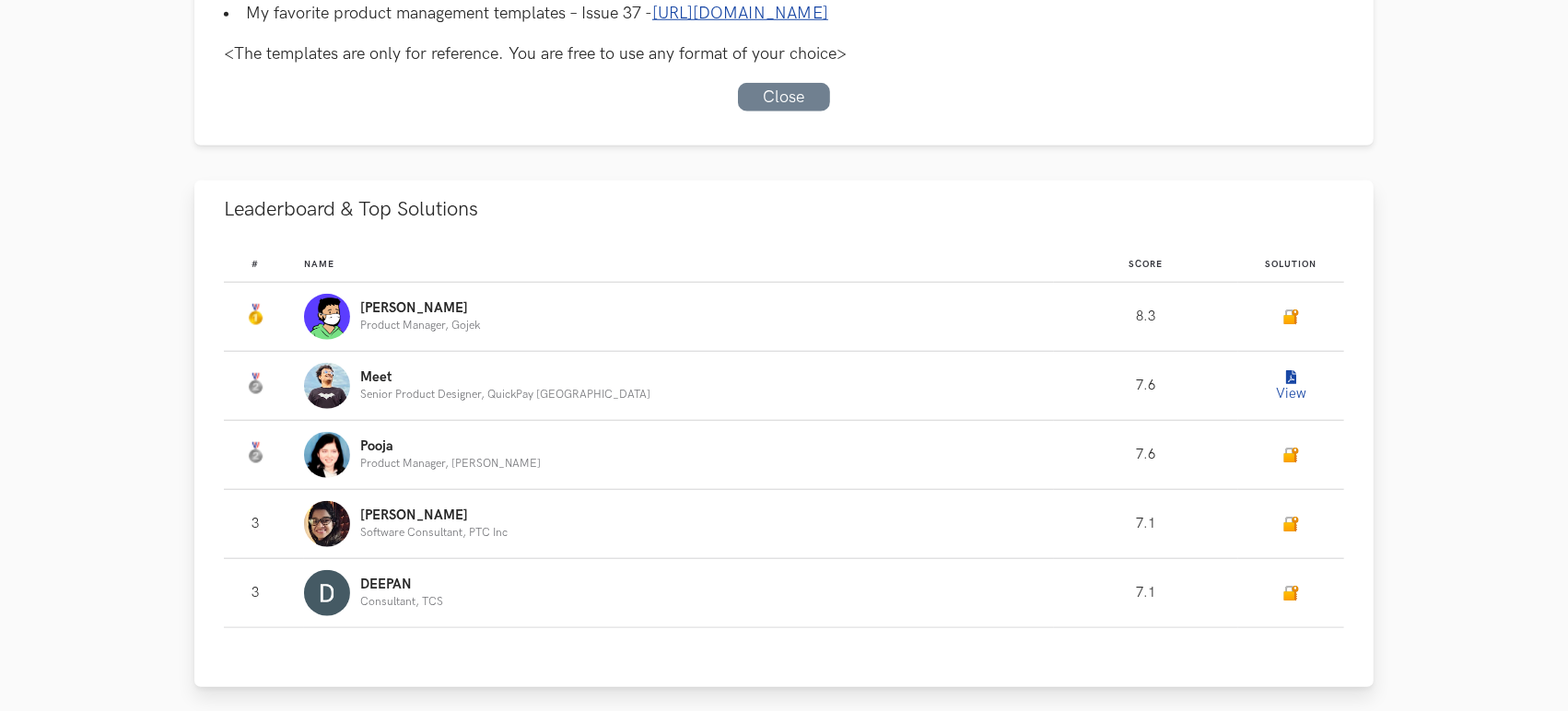 click on "View" at bounding box center [1291, 386] 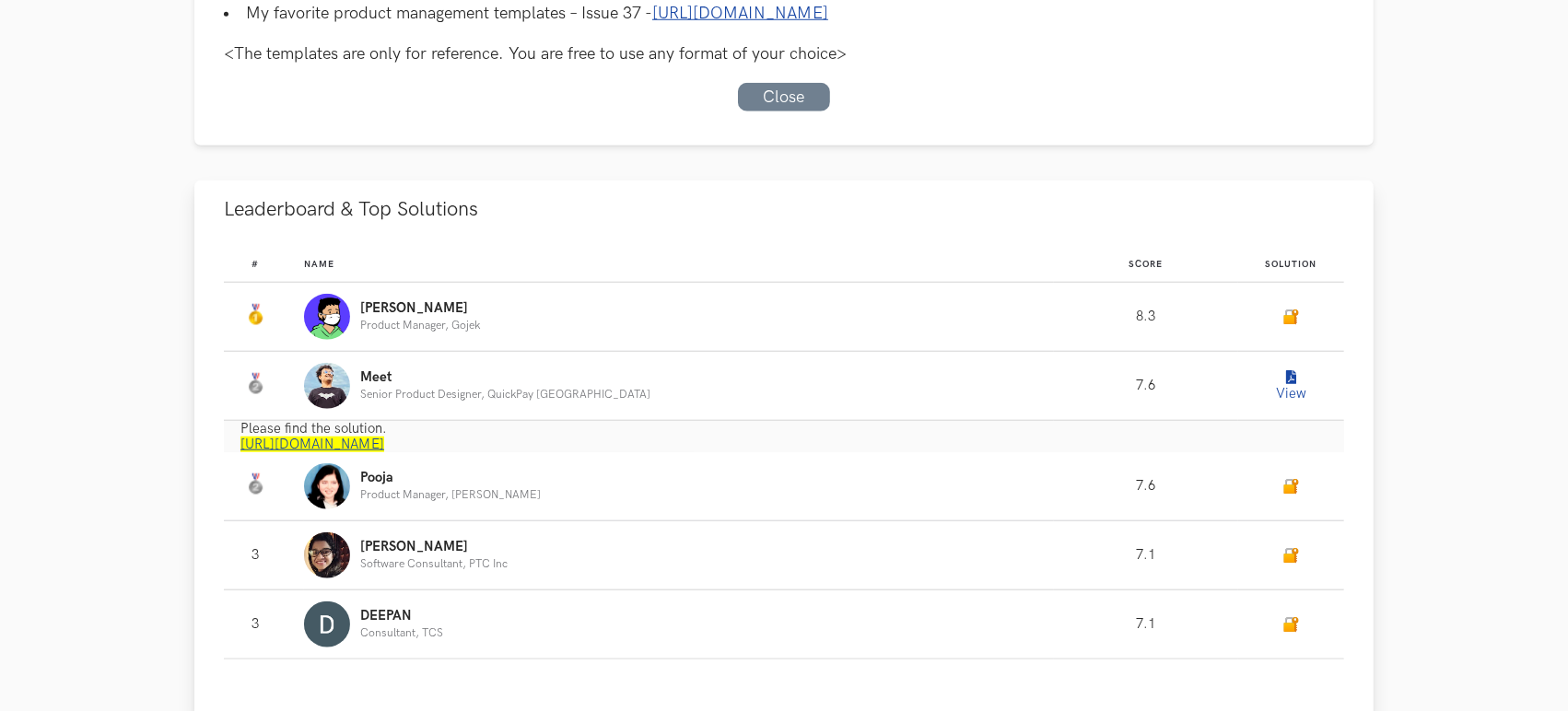 click on "https://www.notion.so/meetshah/UXHack-Notion-API-f25949084daf4890a738403b0e96c73d" at bounding box center (312, 444) 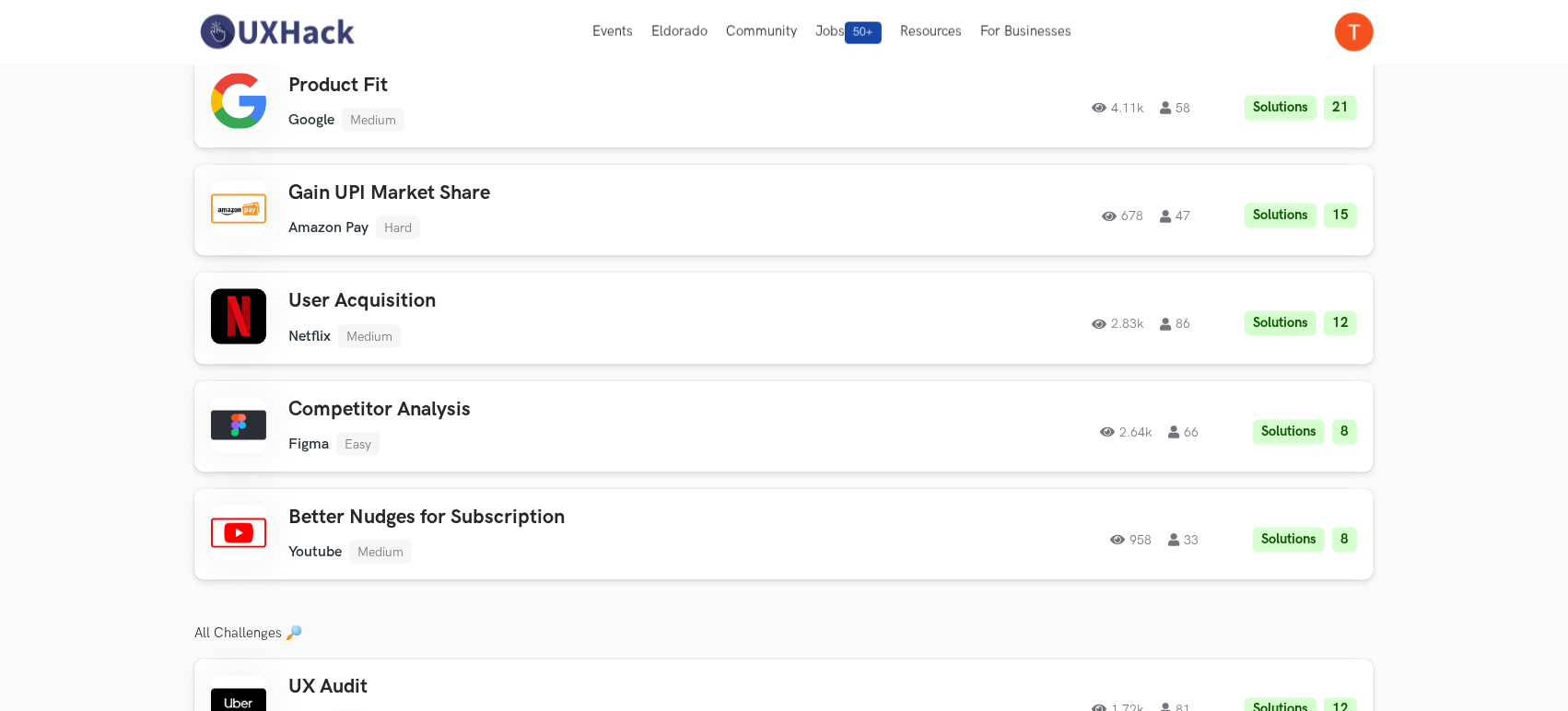 scroll, scrollTop: 2919, scrollLeft: 0, axis: vertical 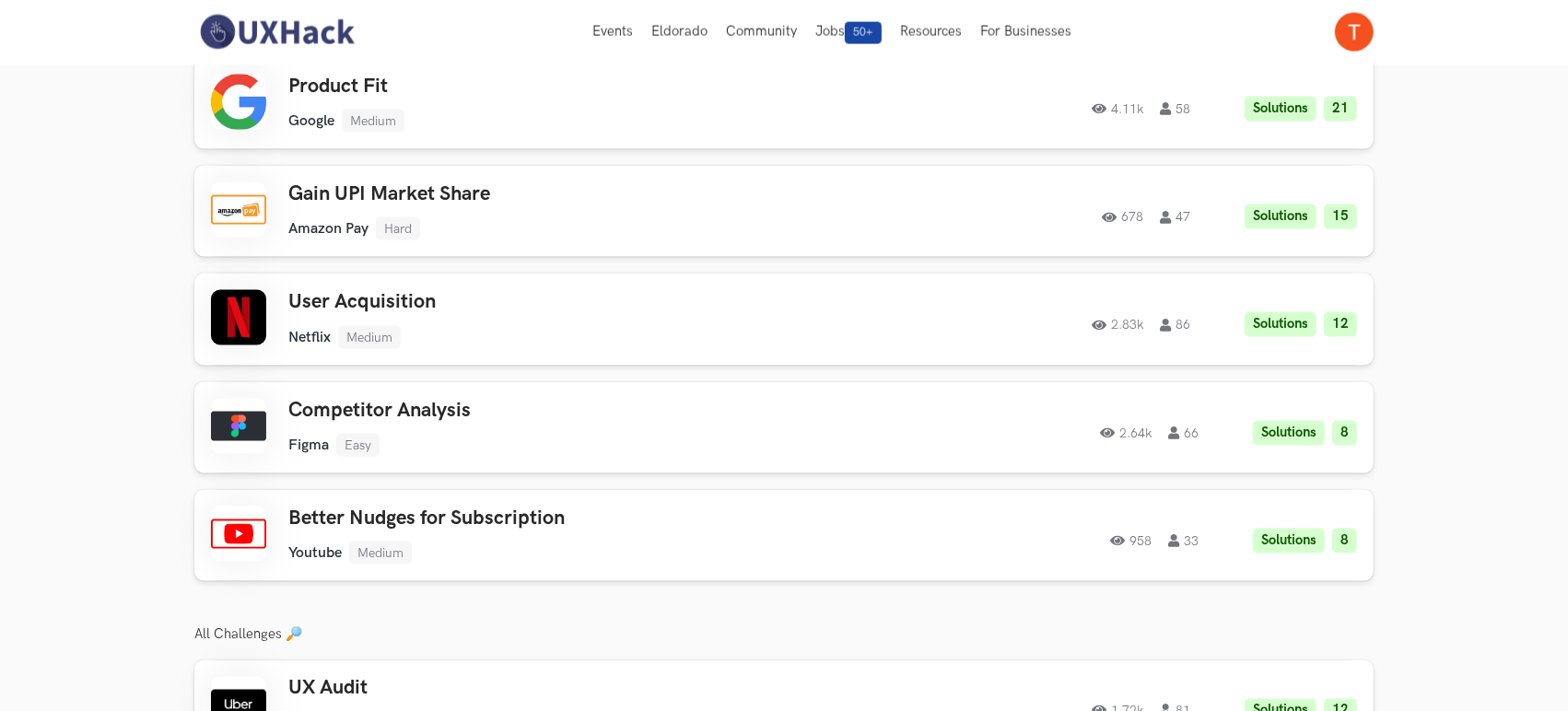 click at bounding box center (276, 32) 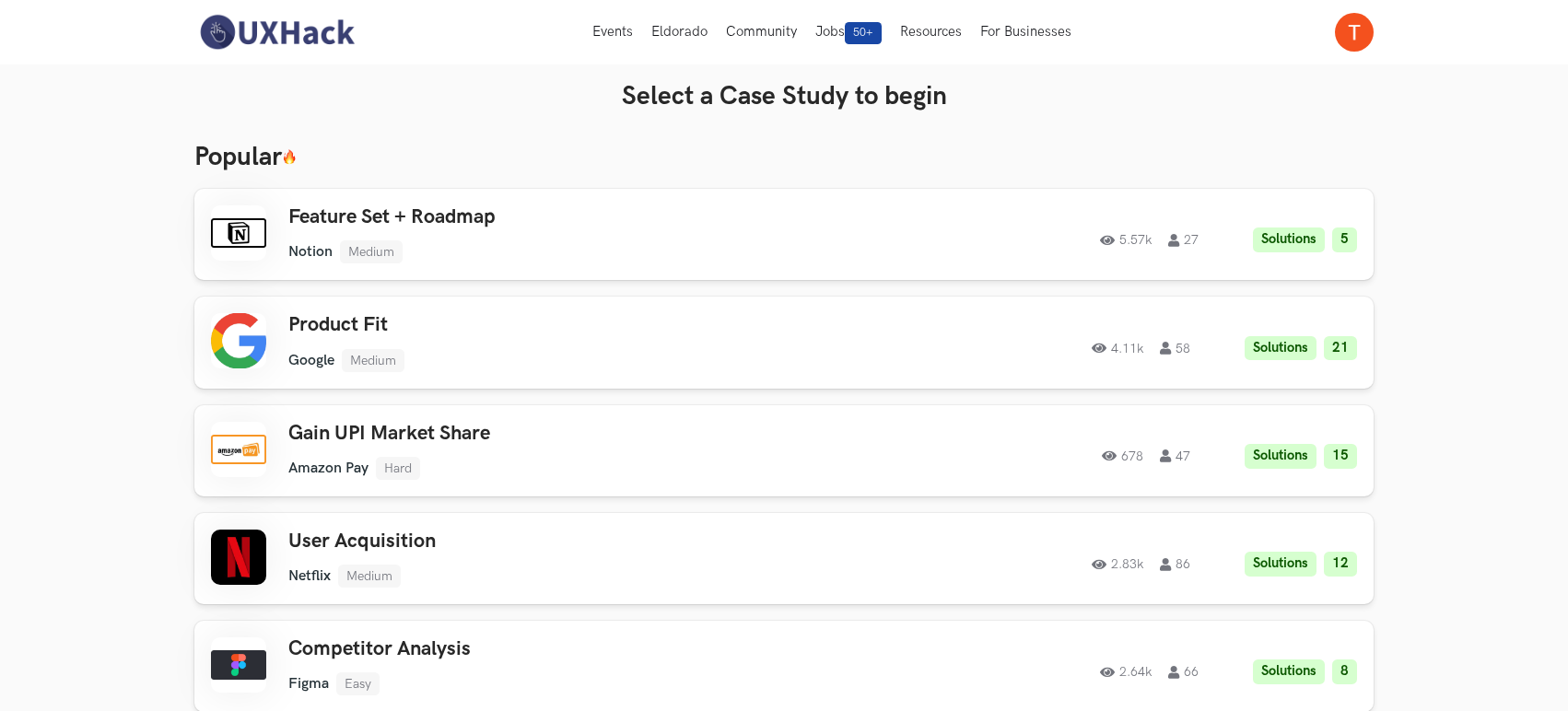 scroll, scrollTop: 0, scrollLeft: 0, axis: both 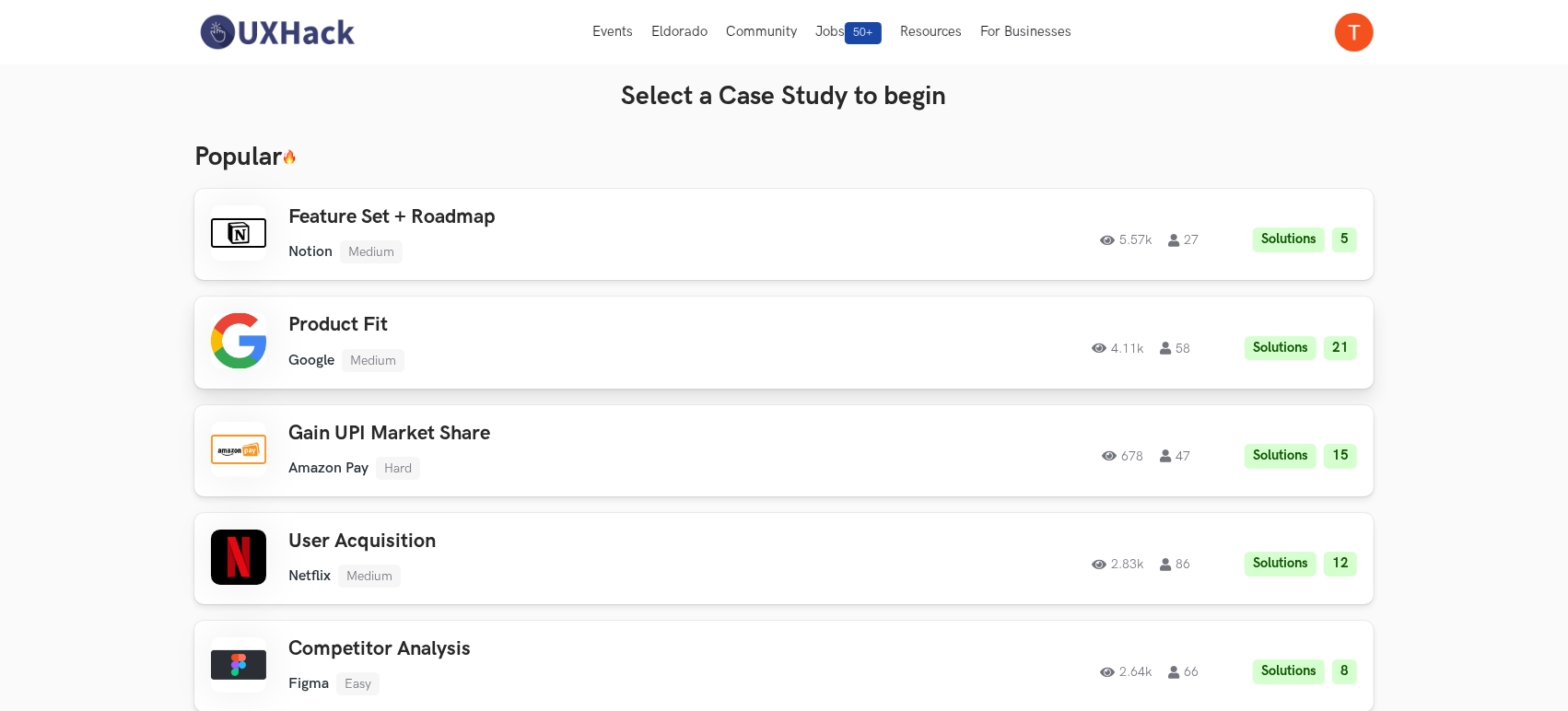 click on "Product Fit" at bounding box center [550, 325] 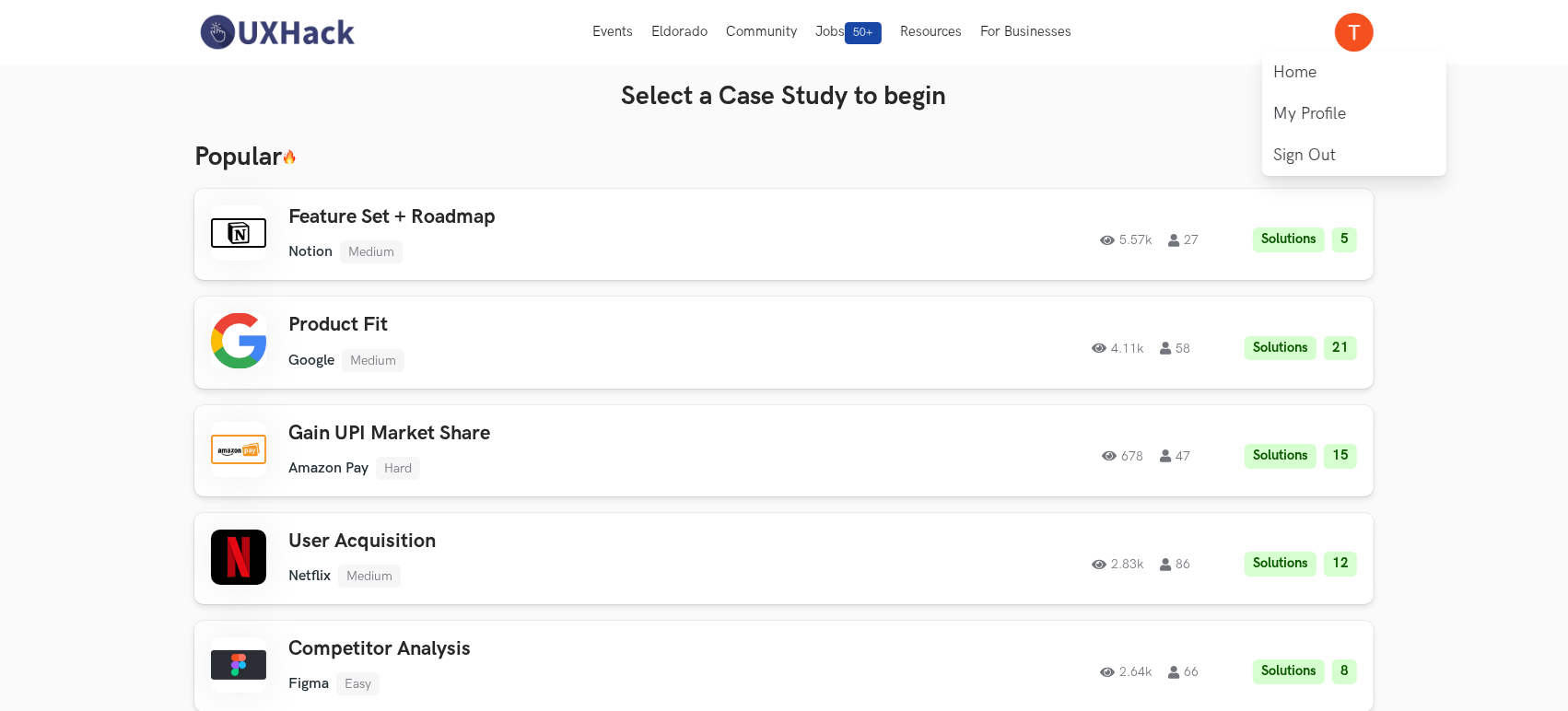 click at bounding box center (1354, 32) 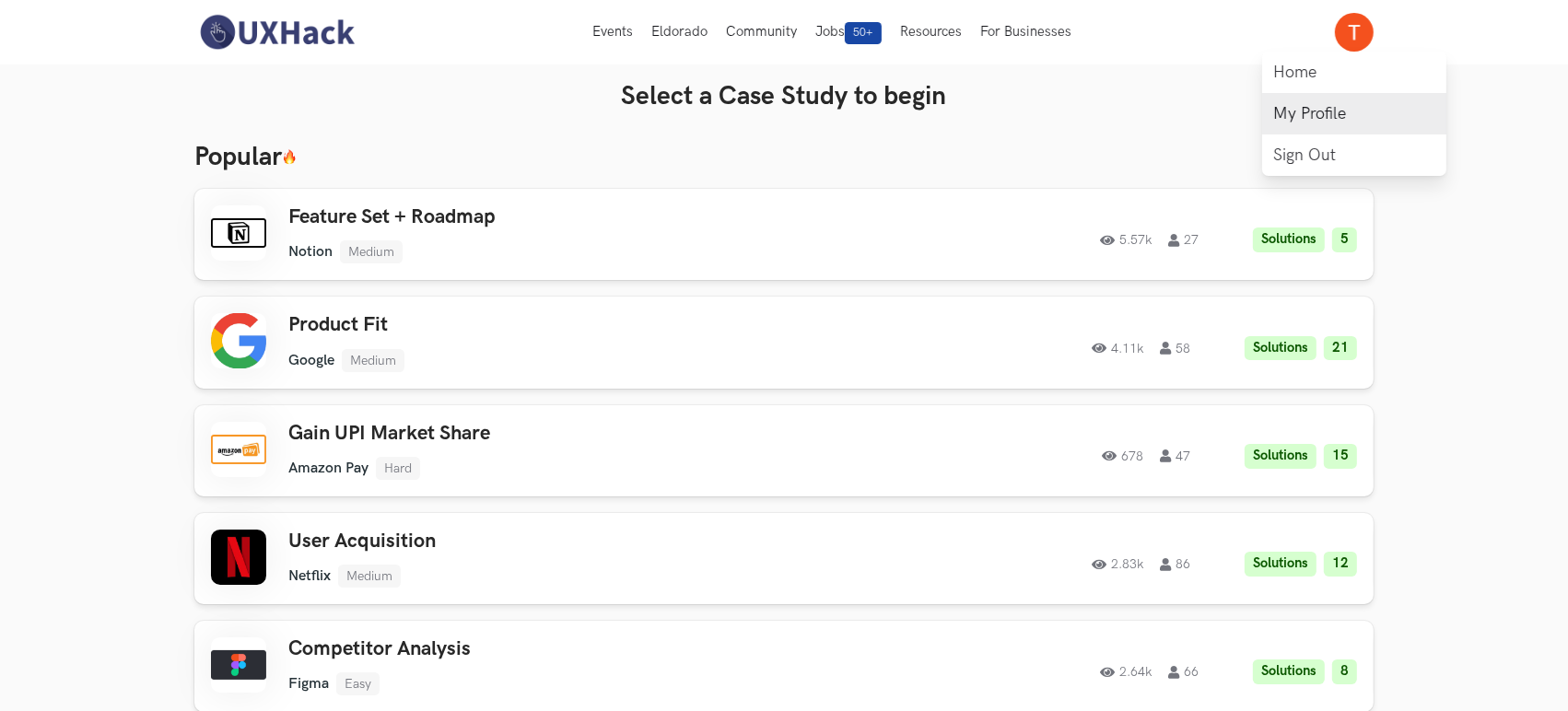 click on "My Profile" at bounding box center (1354, 113) 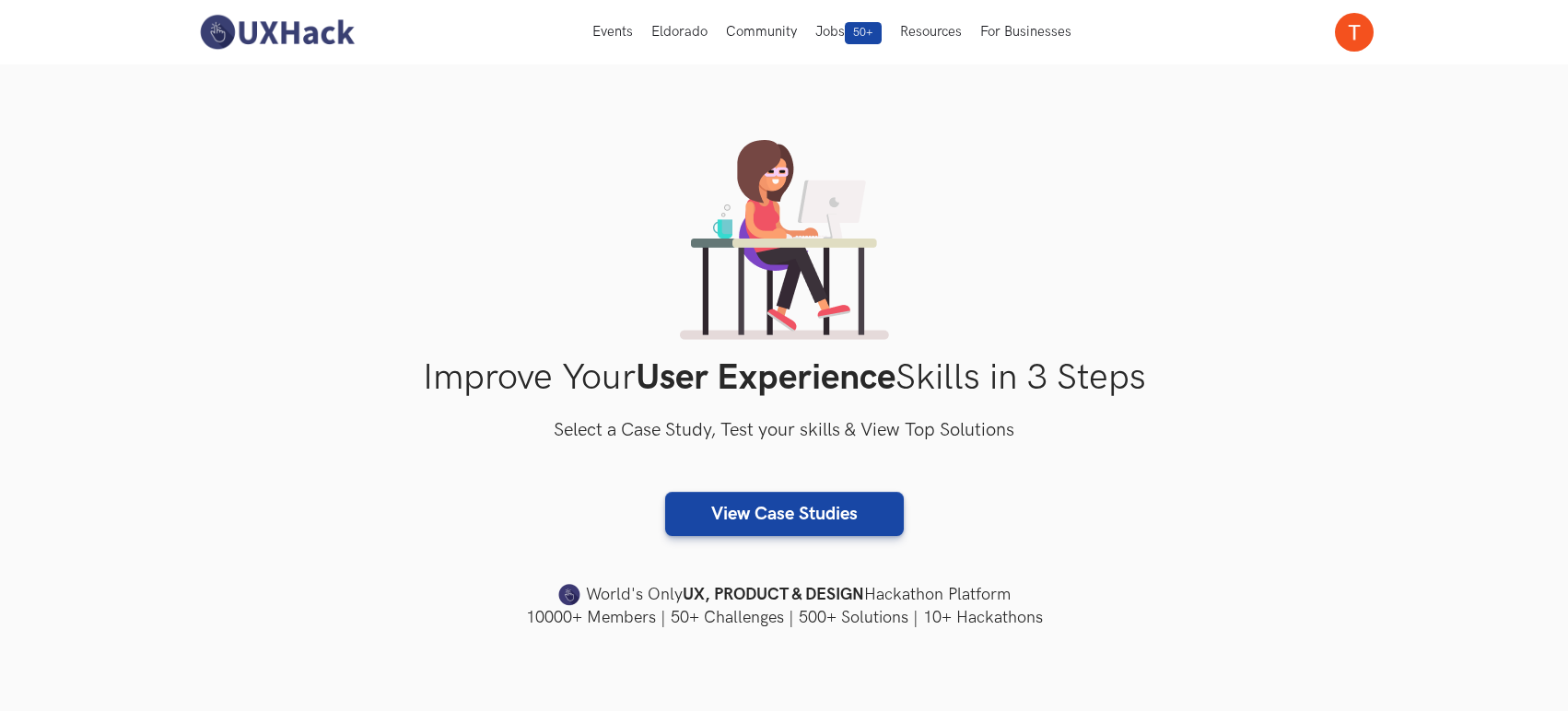 scroll, scrollTop: 0, scrollLeft: 0, axis: both 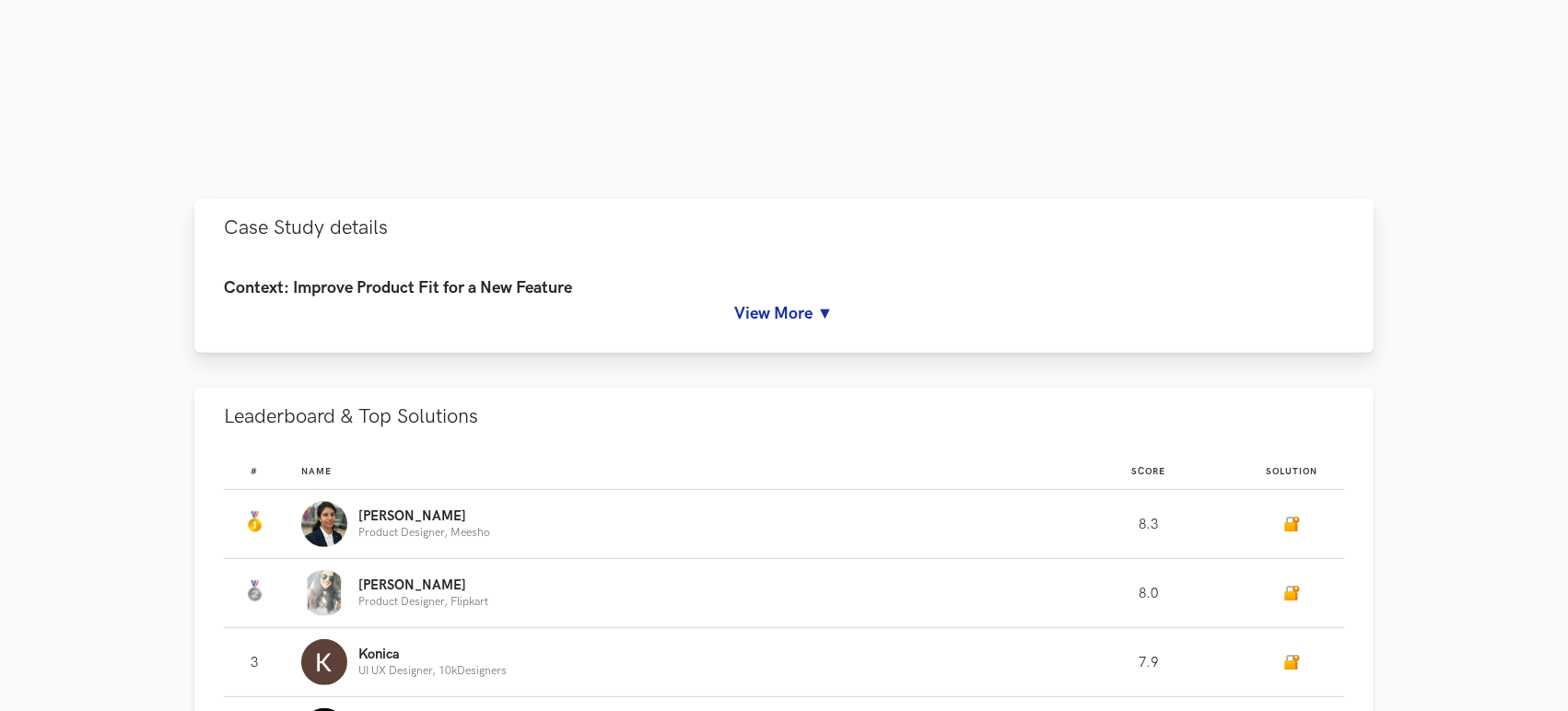 click on "Context: Improve Product Fit for a New Feature Google just launched something called People Cards: a simple way to showcase your profile when your name is searched. In its own demo, Google portrays this as a replacement to the erstwhile ‘business card’ and put this offering square on as a competitor to a ‘Linkedin profile’ link. While at the heart of it this may sound like a simple feature, if this becomes successful, what Google will have achieved is to create a very powerful, clean, verified, authenticated database of profiles: mostly of freelancers, but also possibly of job seekers, small business owners and more. This opens up a whole new possibility of what can be achieved, besides just getting links to a person’s profile on the web. And so, in this challenge, we would like you explore and ideate what more can this powerful tool be used for within and outside Google. Can Google leverage this data, with all other information it already has, for better offerings? if you think yes, tell us how. ." at bounding box center [784, 301] 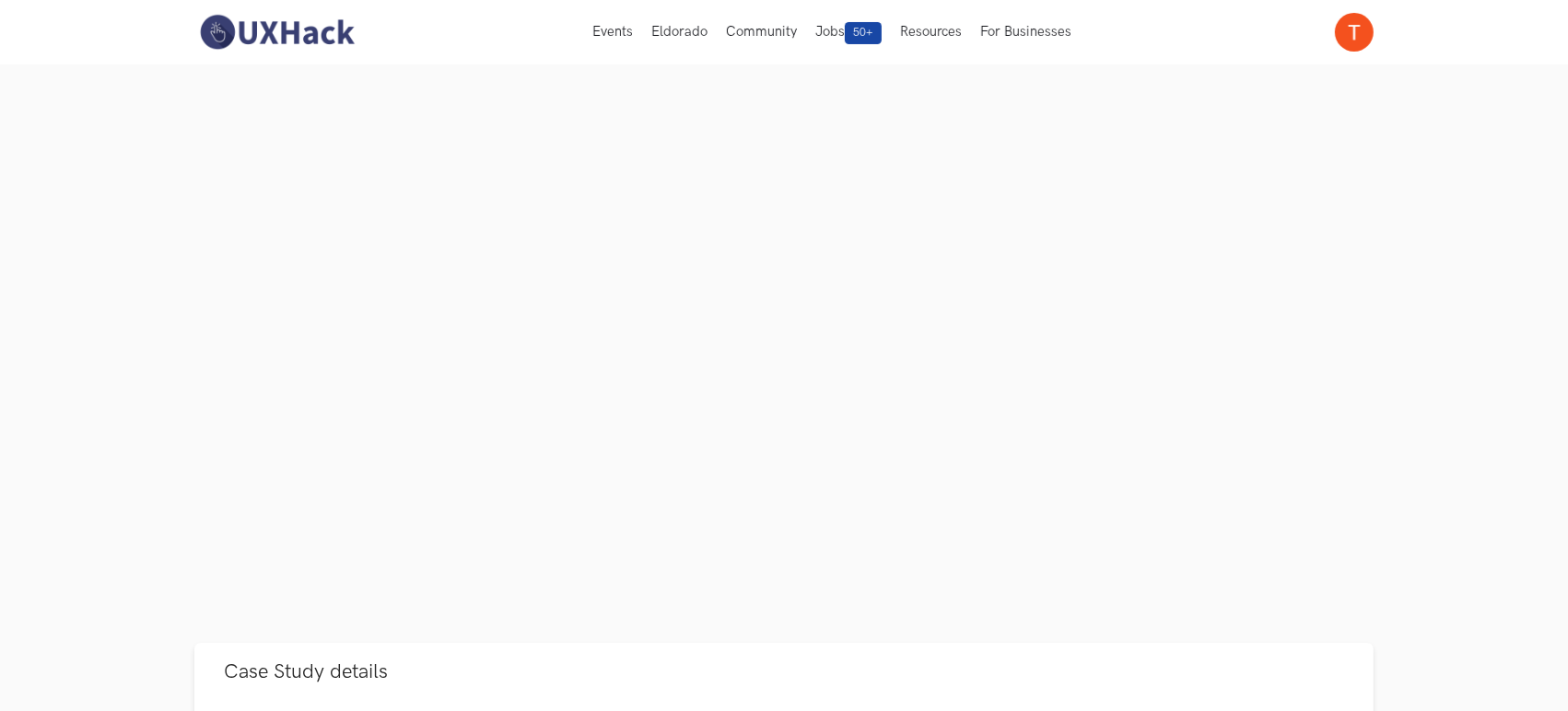 scroll, scrollTop: 231, scrollLeft: 0, axis: vertical 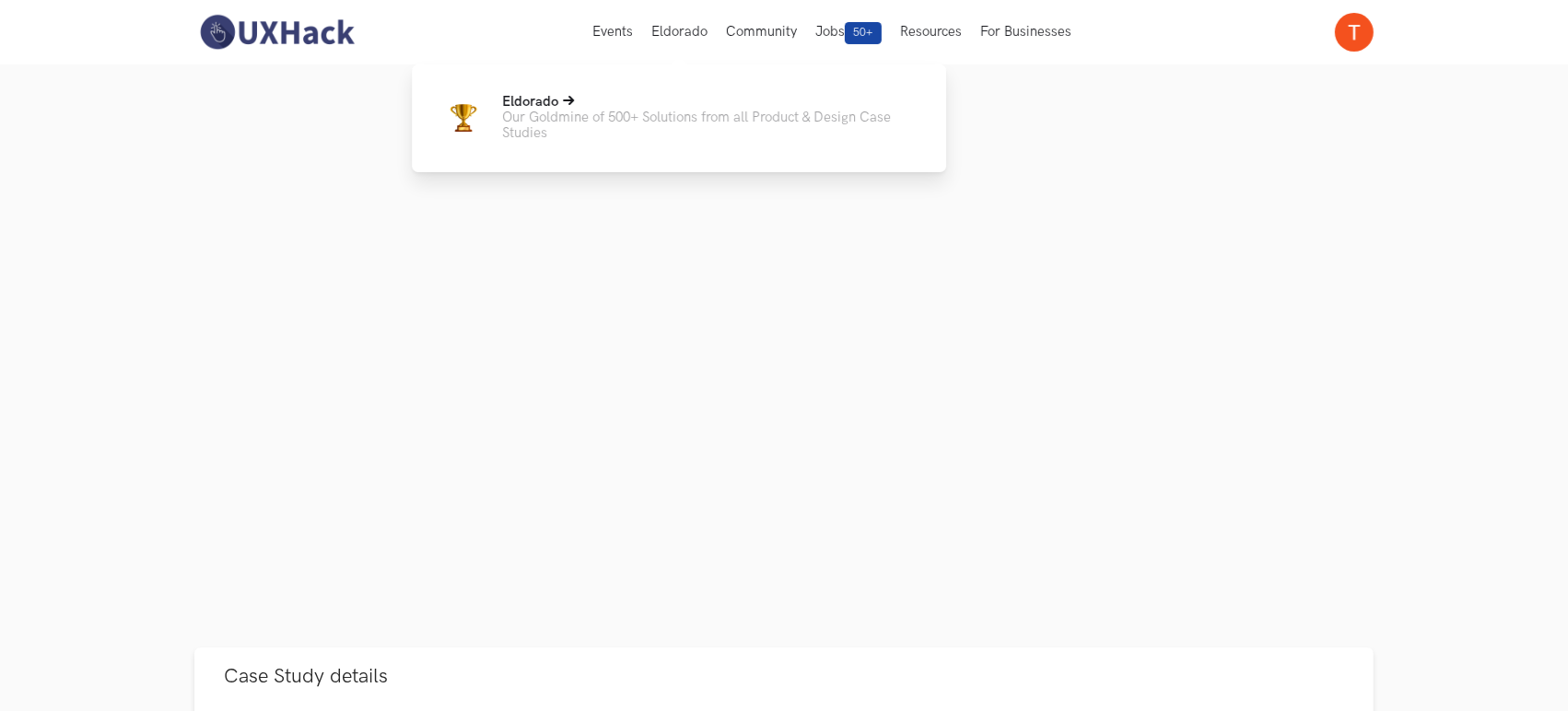 click on "Our Goldmine of 500+ Solutions from all Product & Design Case Studies" at bounding box center (709, 125) 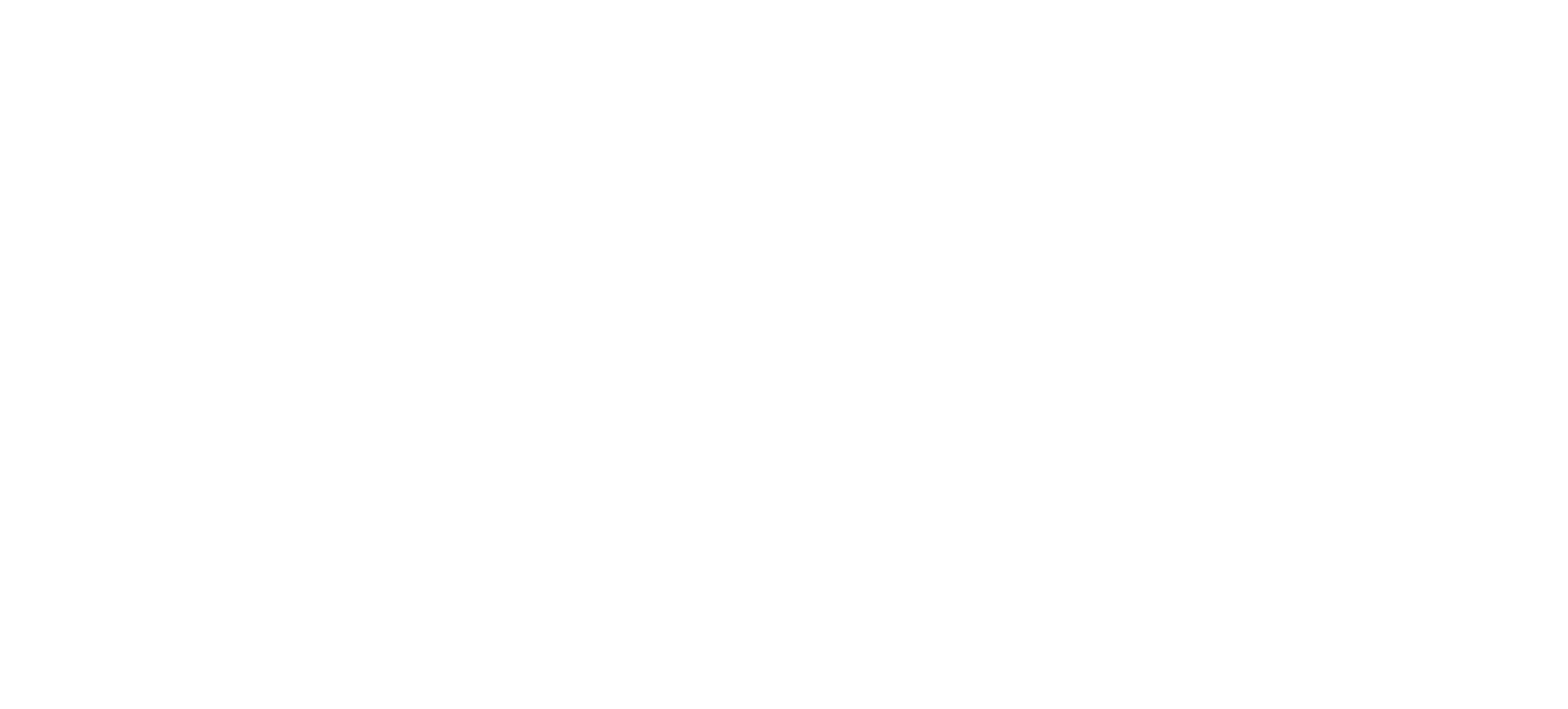 scroll, scrollTop: 0, scrollLeft: 0, axis: both 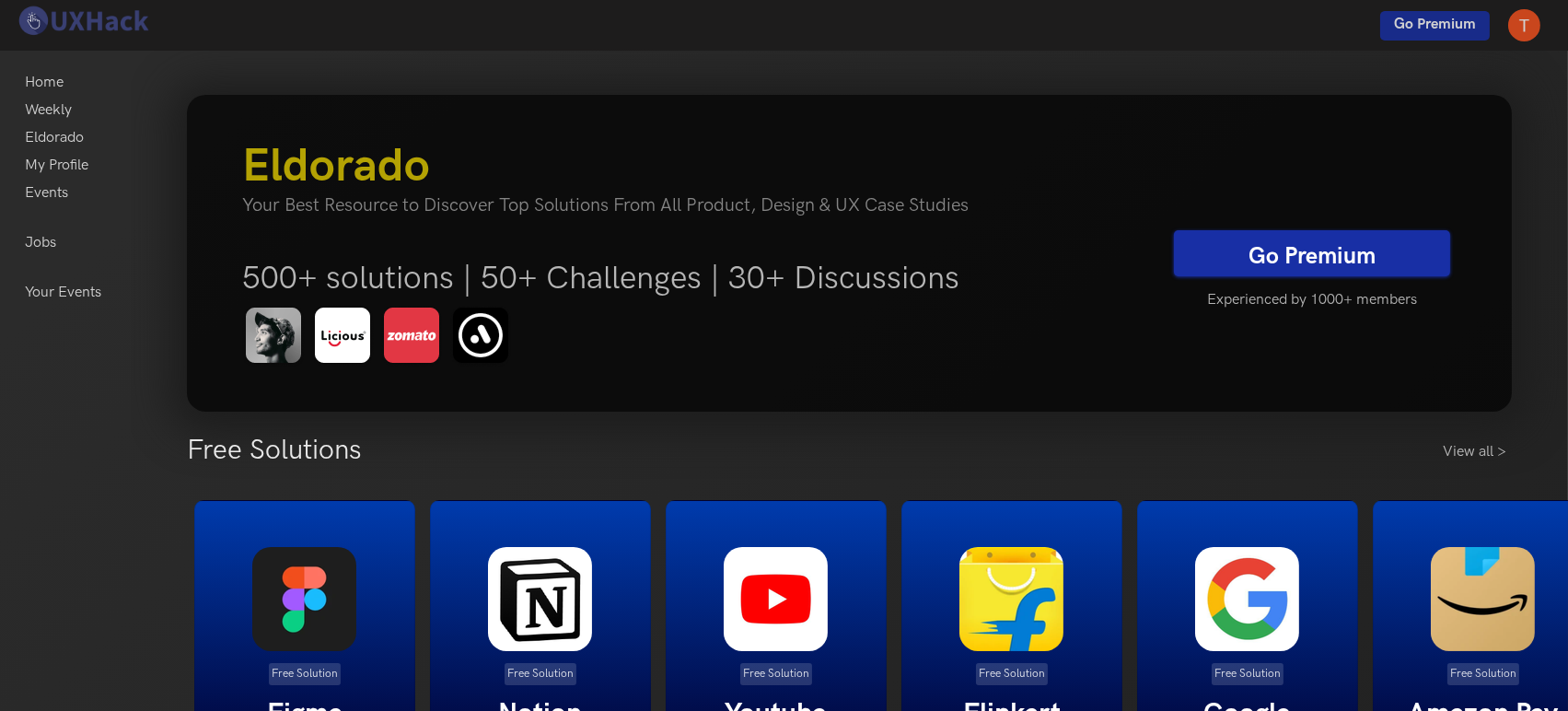 click on "Go Premium" at bounding box center (1312, 253) 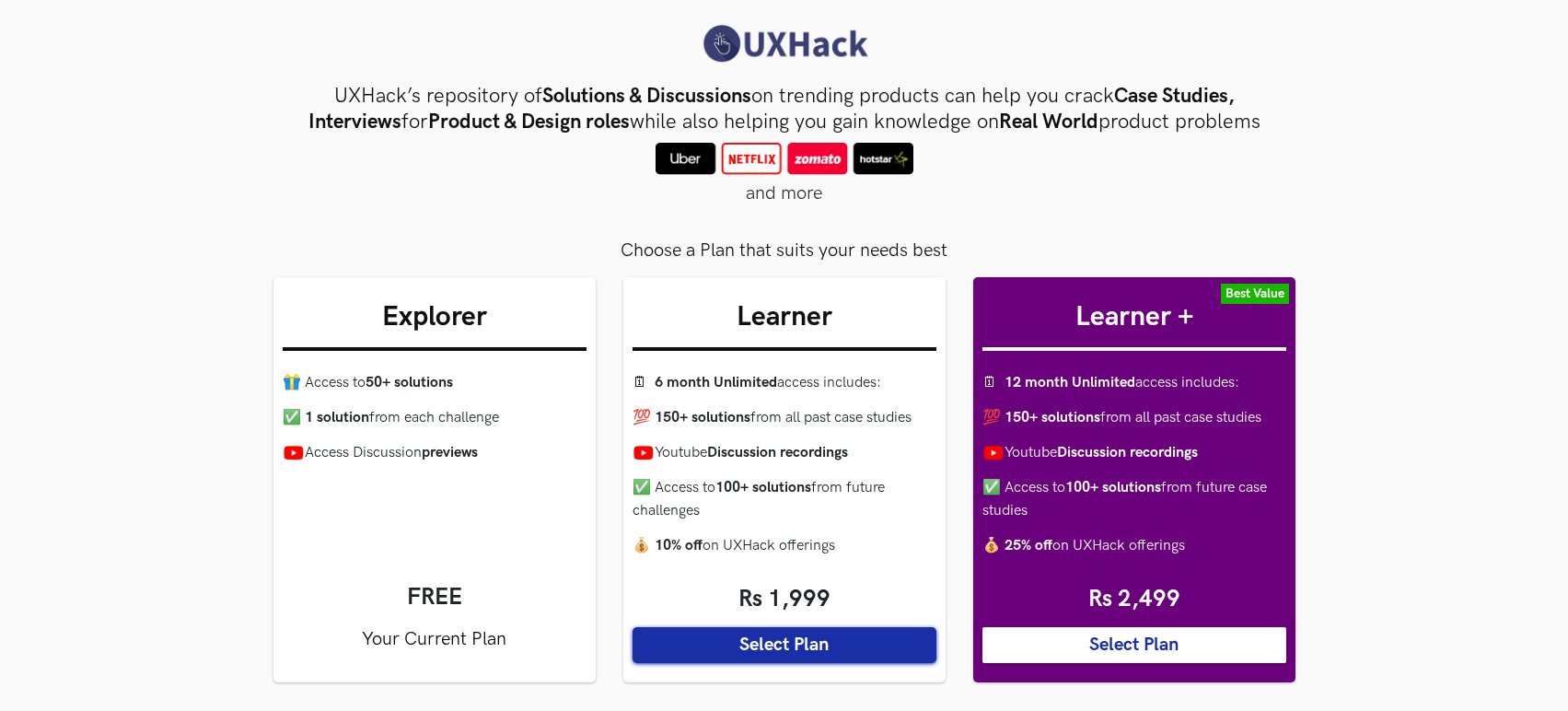 scroll, scrollTop: 0, scrollLeft: 0, axis: both 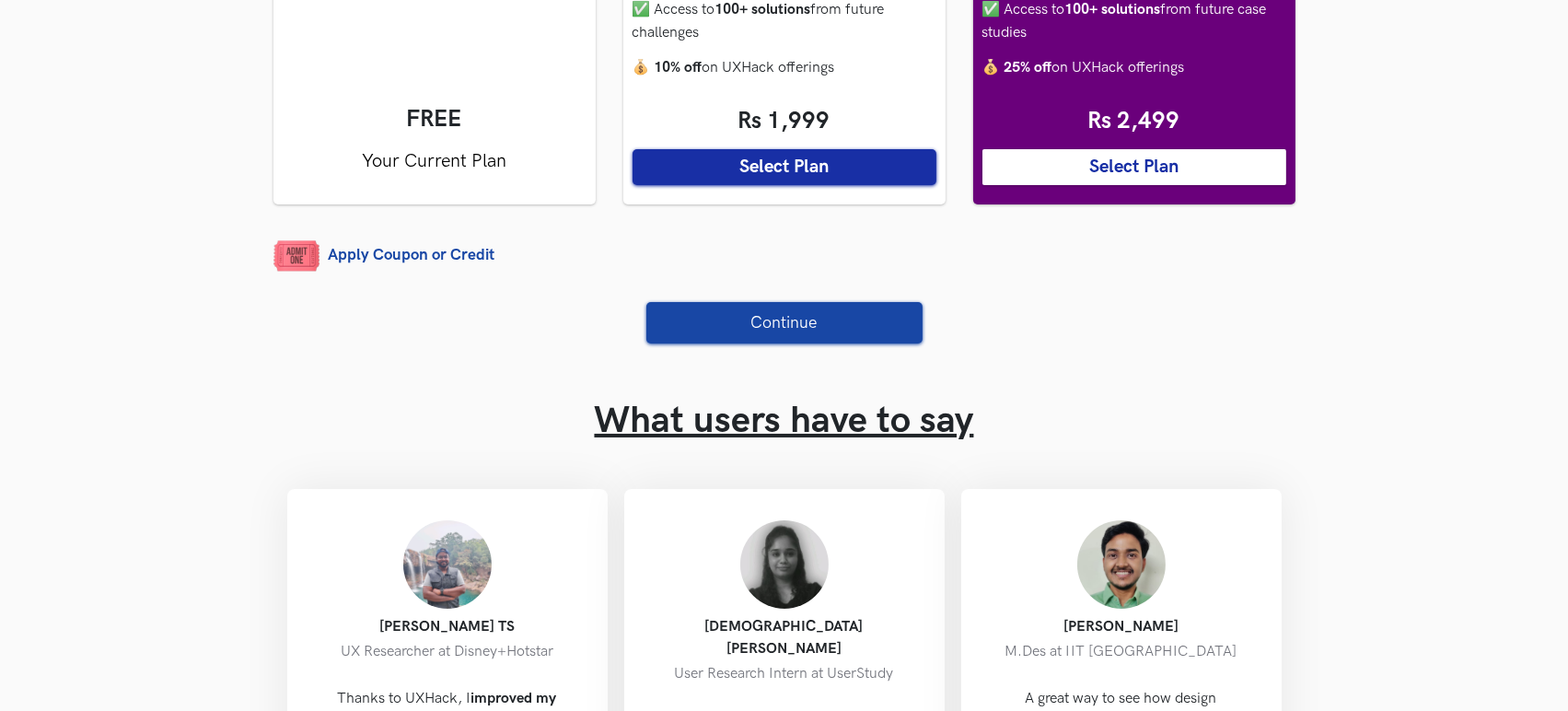 click on "Select Plan" at bounding box center (1134, 167) 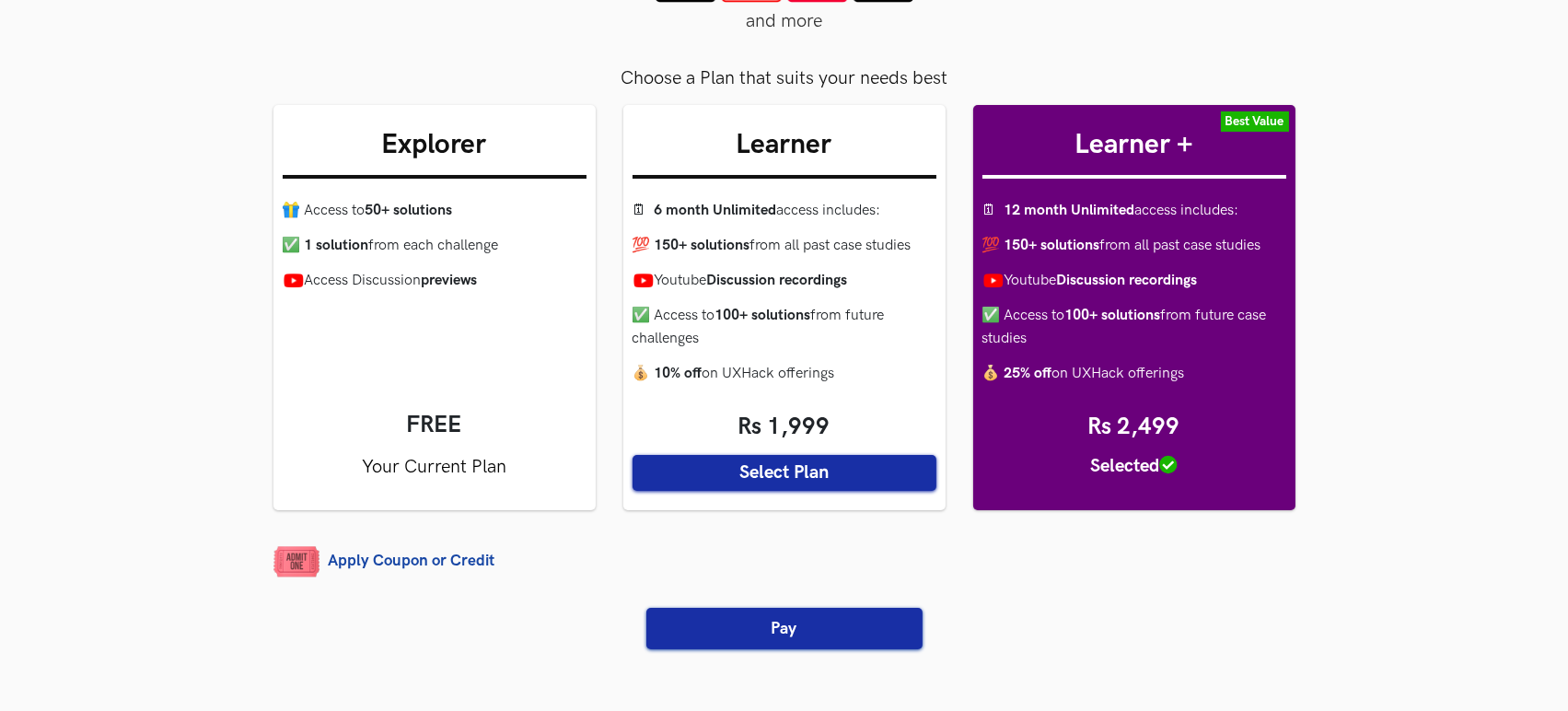 scroll, scrollTop: 171, scrollLeft: 0, axis: vertical 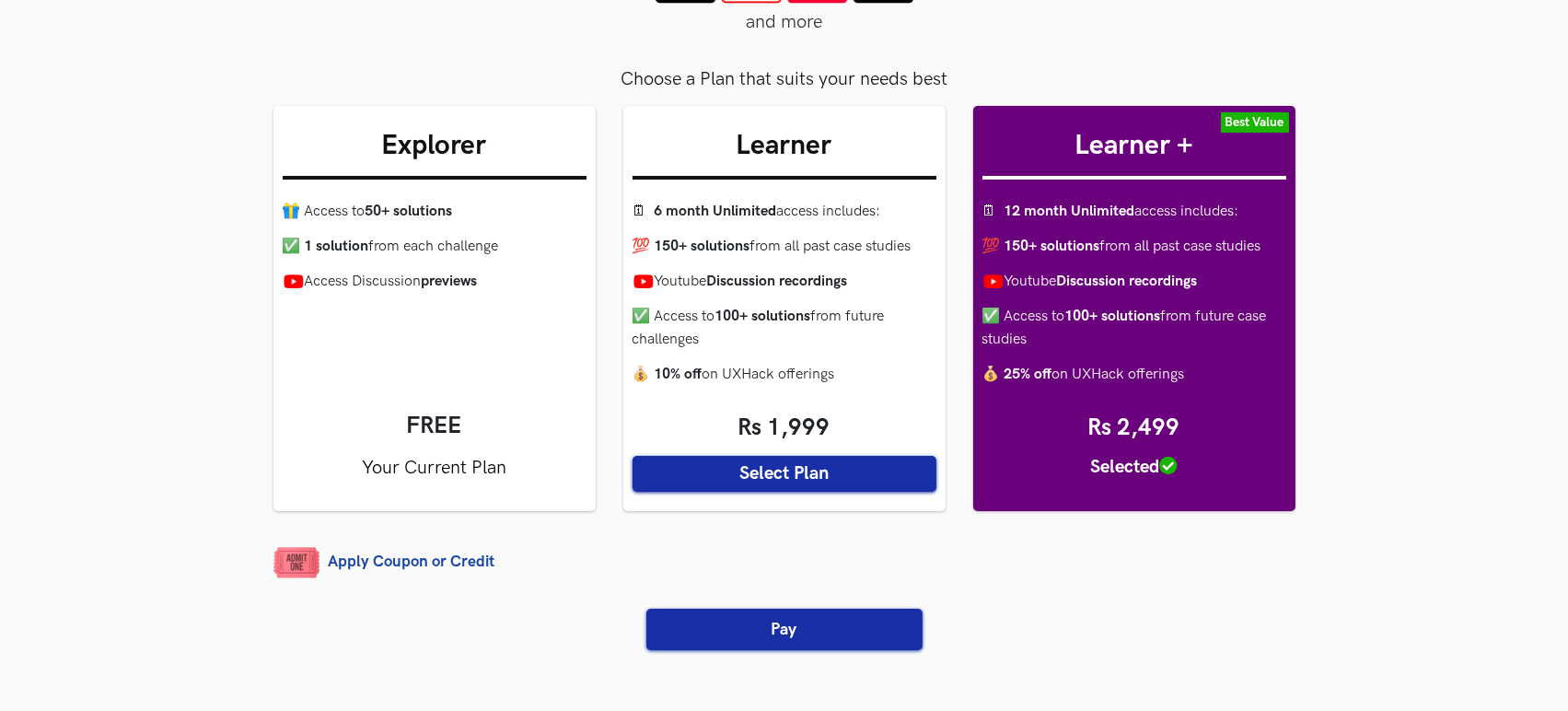 click on "Pay" at bounding box center (784, 629) 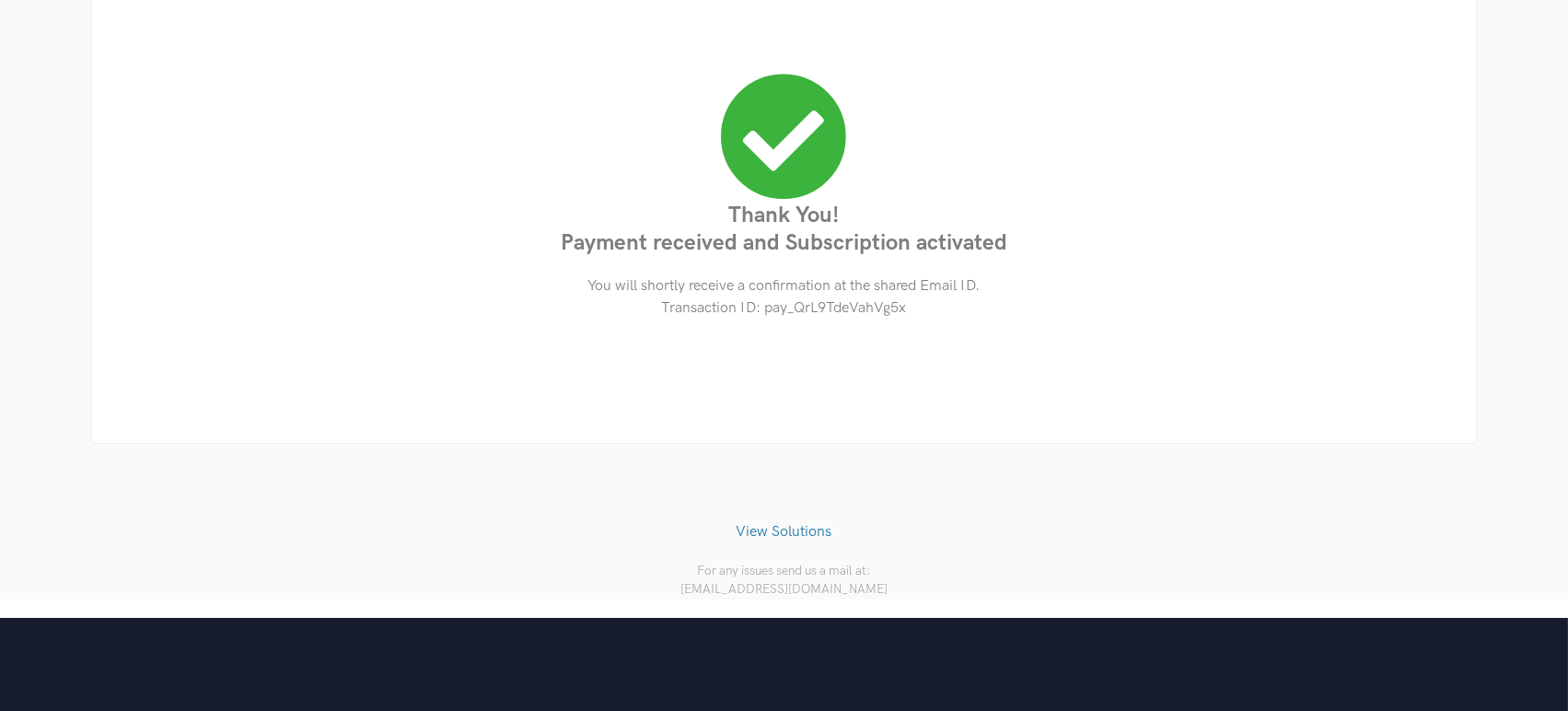 scroll, scrollTop: 212, scrollLeft: 0, axis: vertical 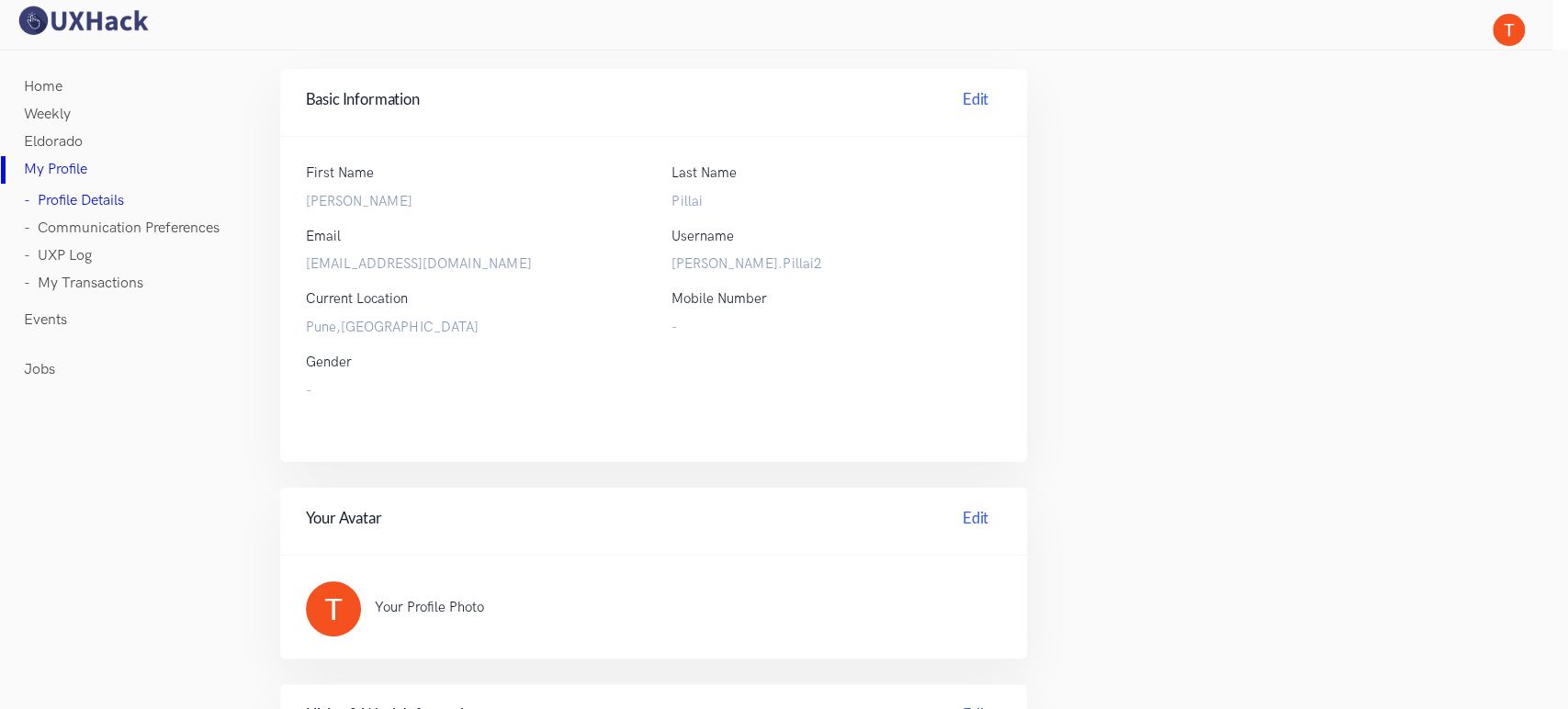 click on "Eldorado" at bounding box center [53, 142] 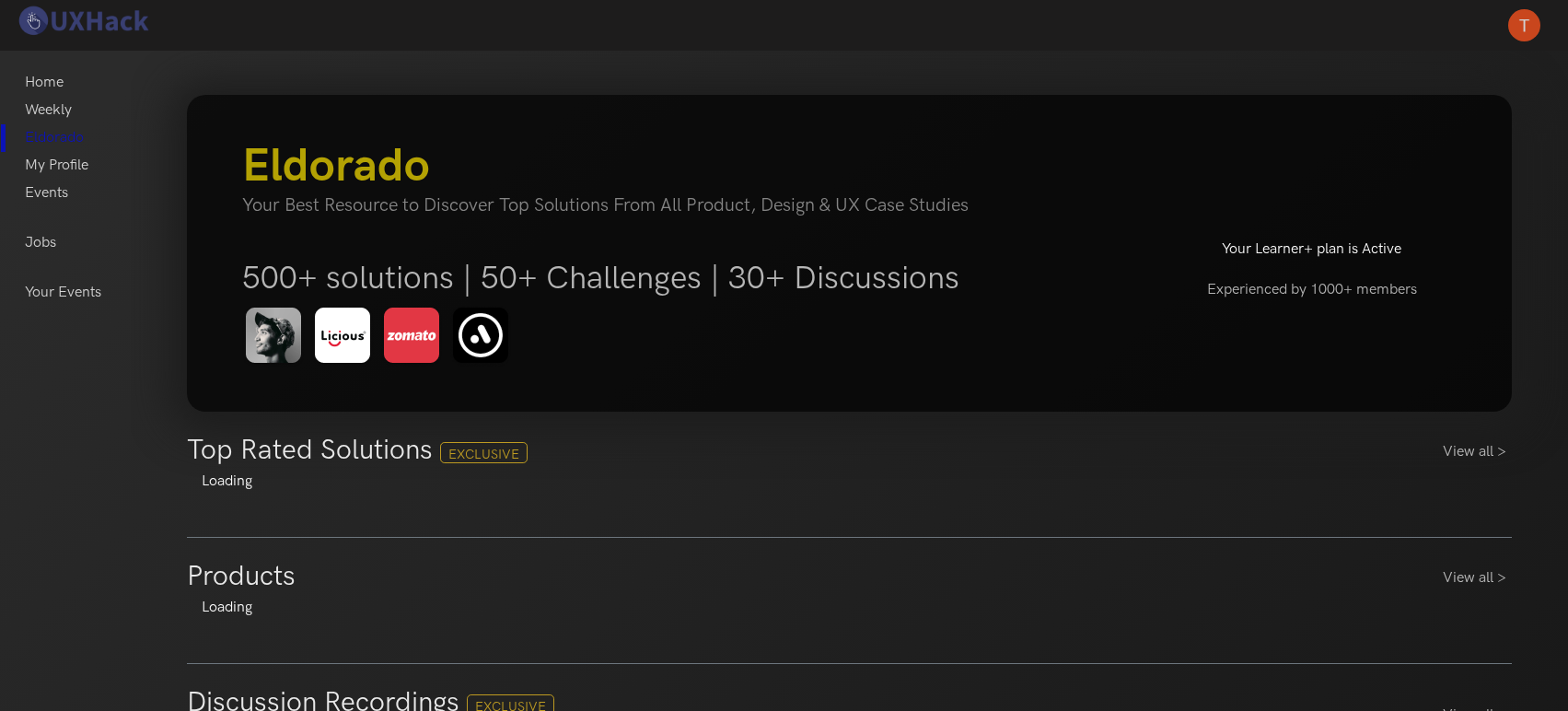 scroll, scrollTop: 0, scrollLeft: 0, axis: both 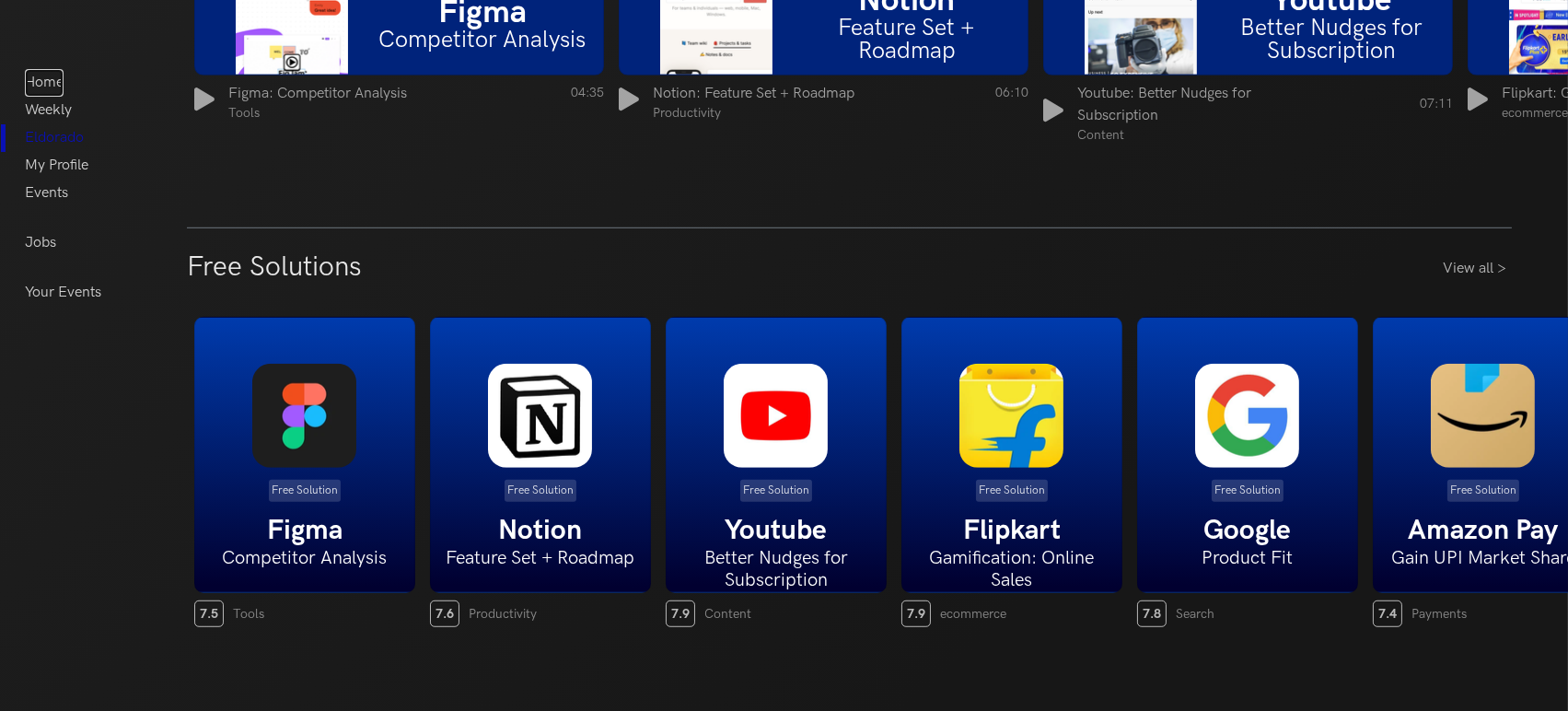 click on "Home" at bounding box center [44, 83] 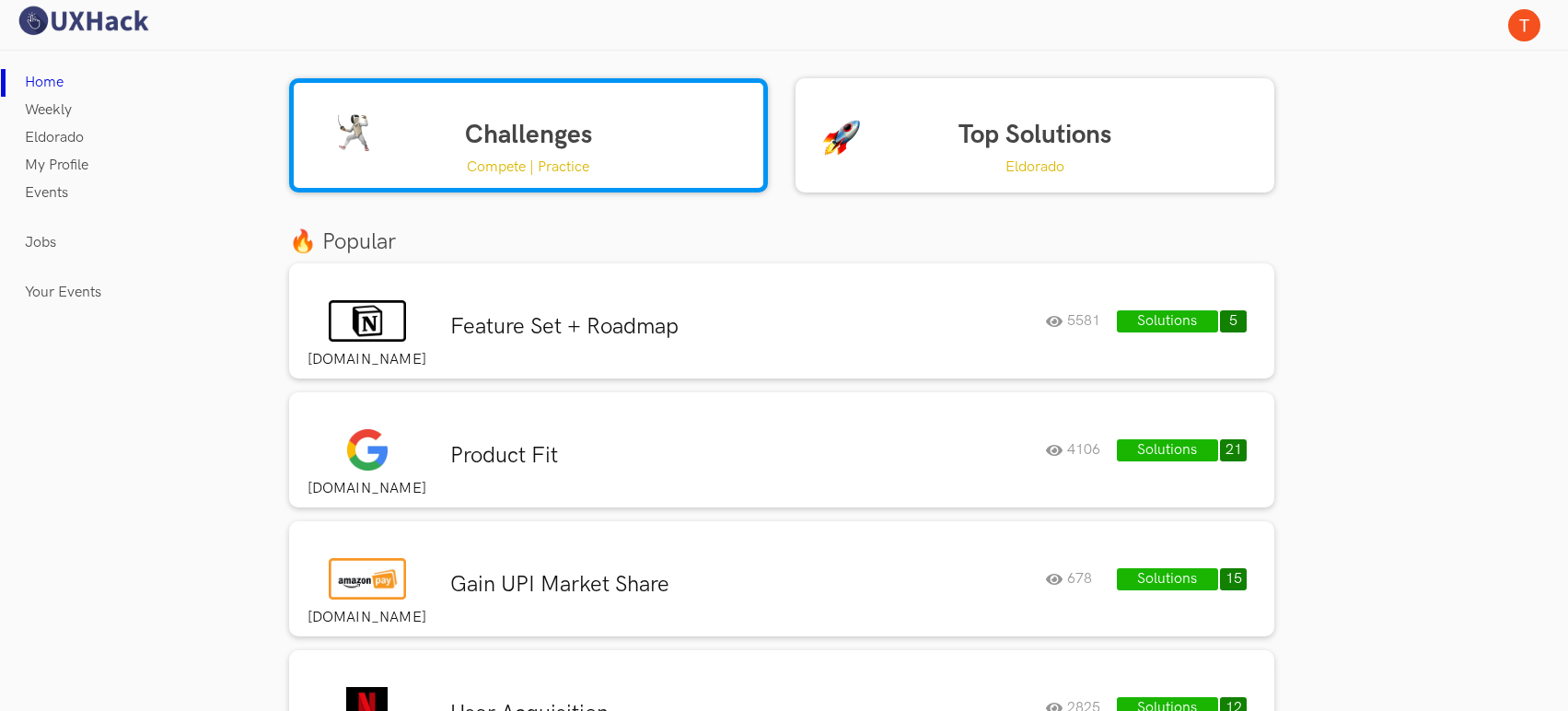 scroll, scrollTop: 0, scrollLeft: 0, axis: both 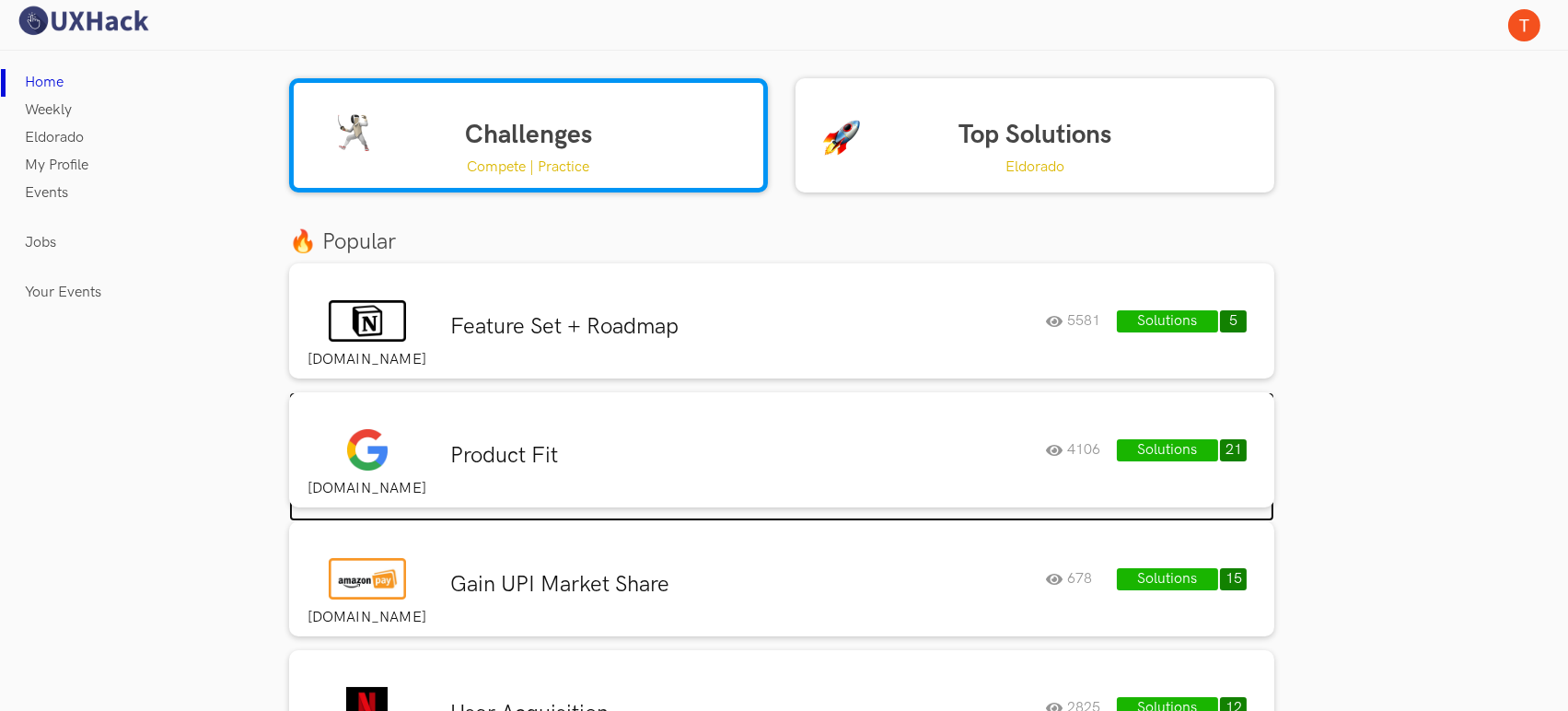 click on "Product Fit" at bounding box center (741, 456) 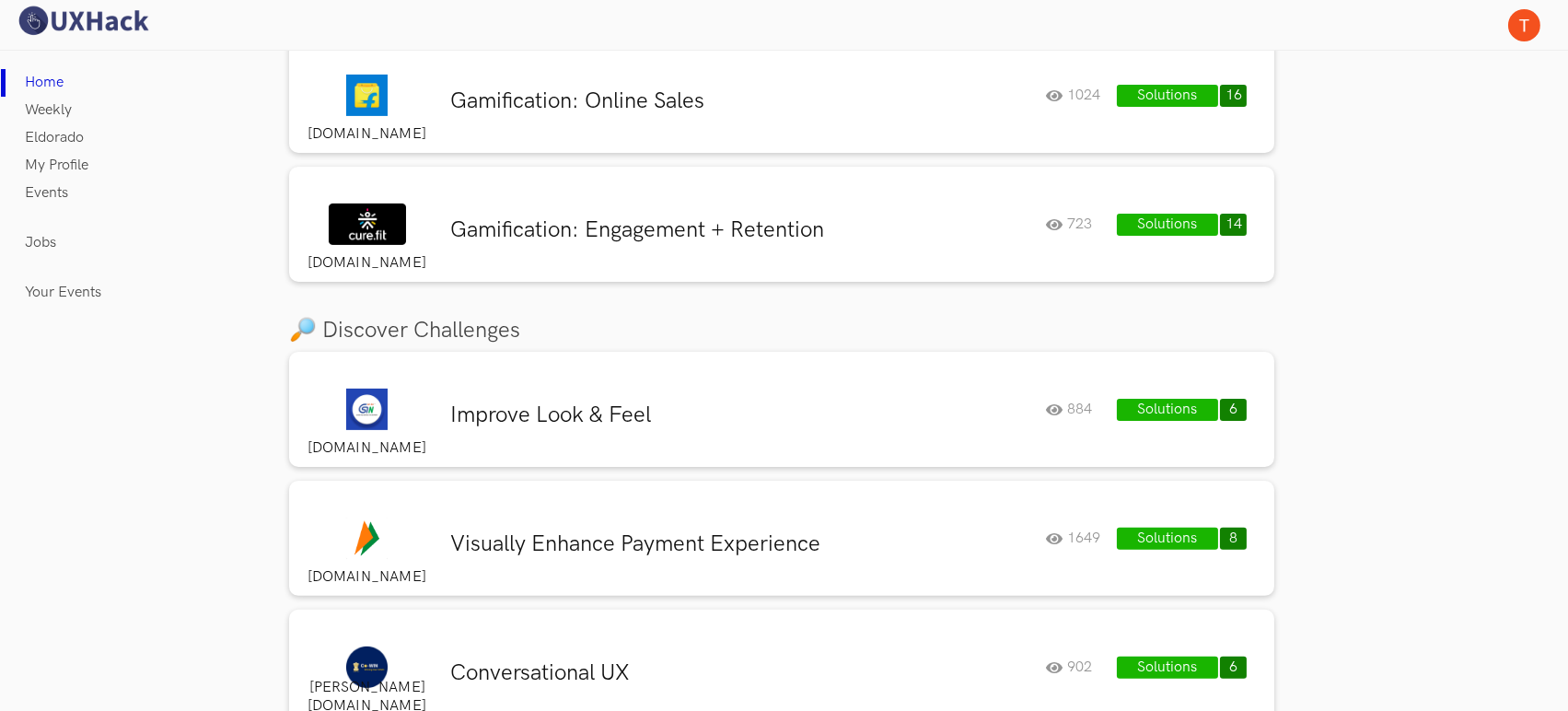 scroll, scrollTop: 1203, scrollLeft: 0, axis: vertical 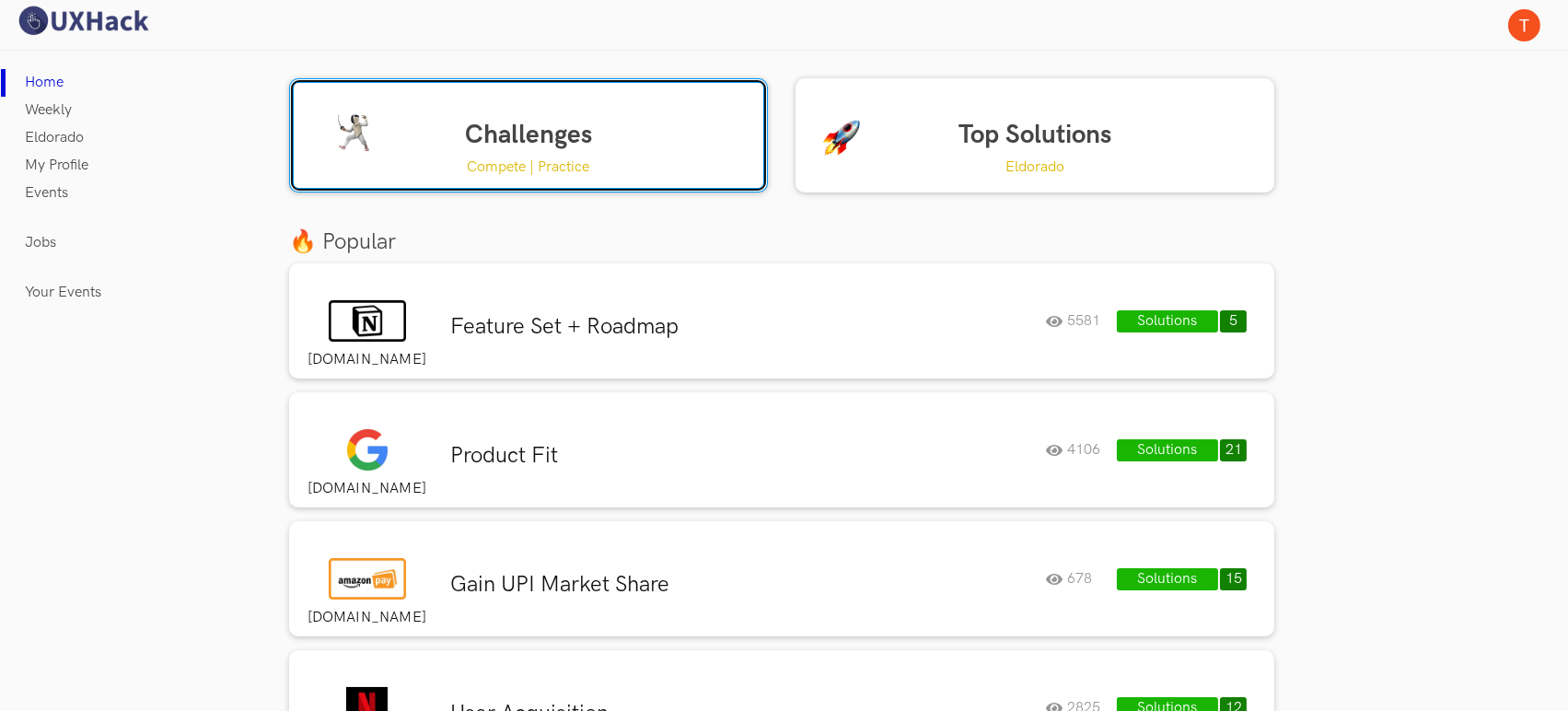 click on "Challenges Compete | Practice" at bounding box center [528, 135] 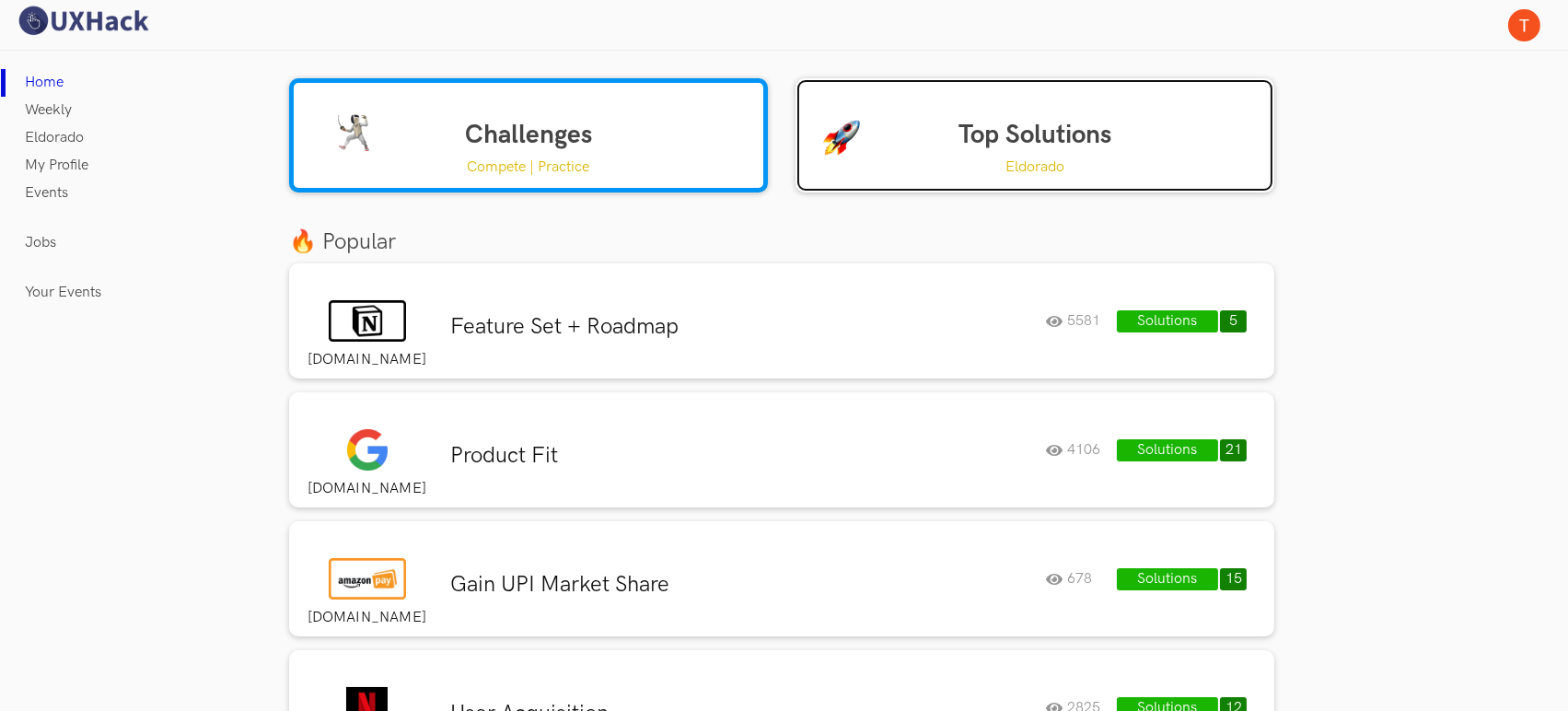 click on "Top Solutions Eldorado" at bounding box center [1035, 135] 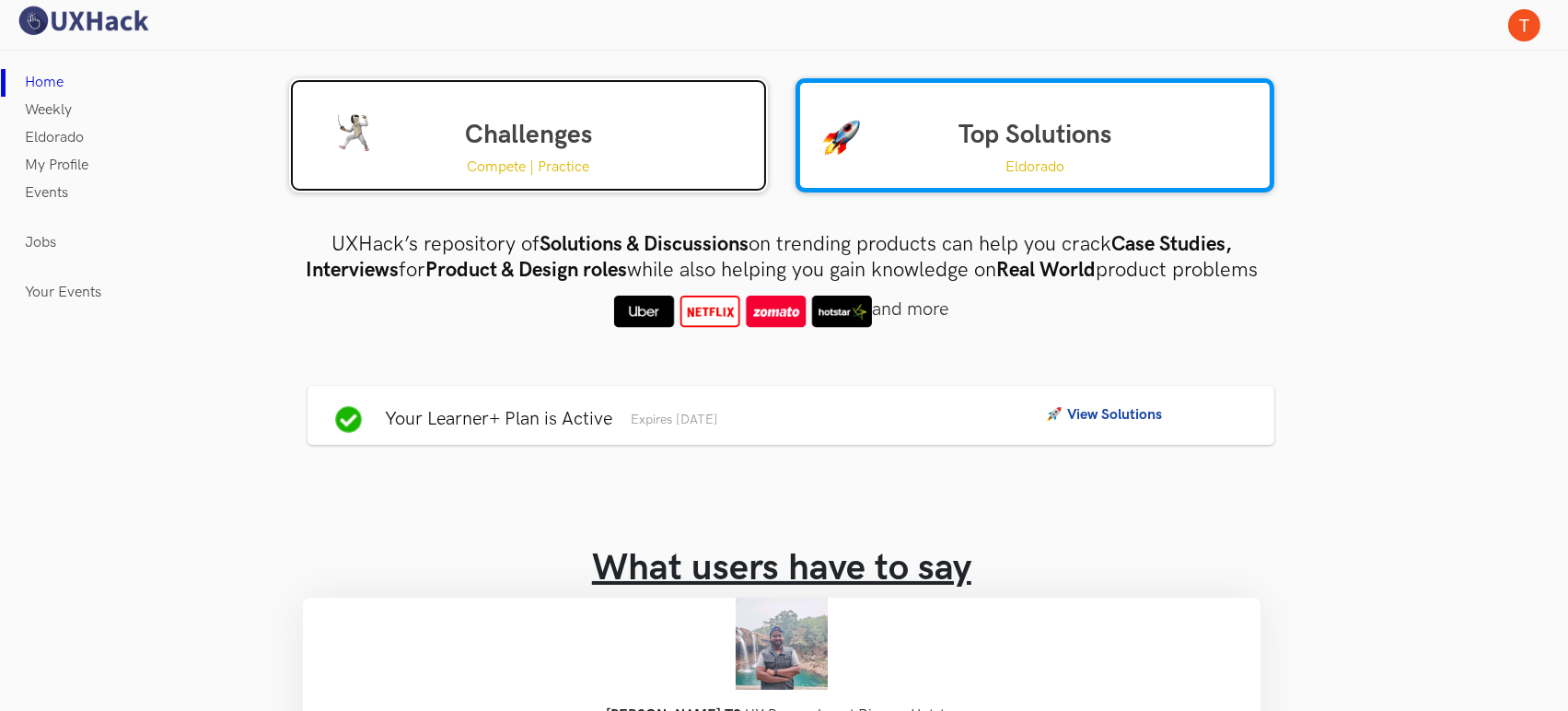 click on "Challenges Compete | Practice" at bounding box center [528, 135] 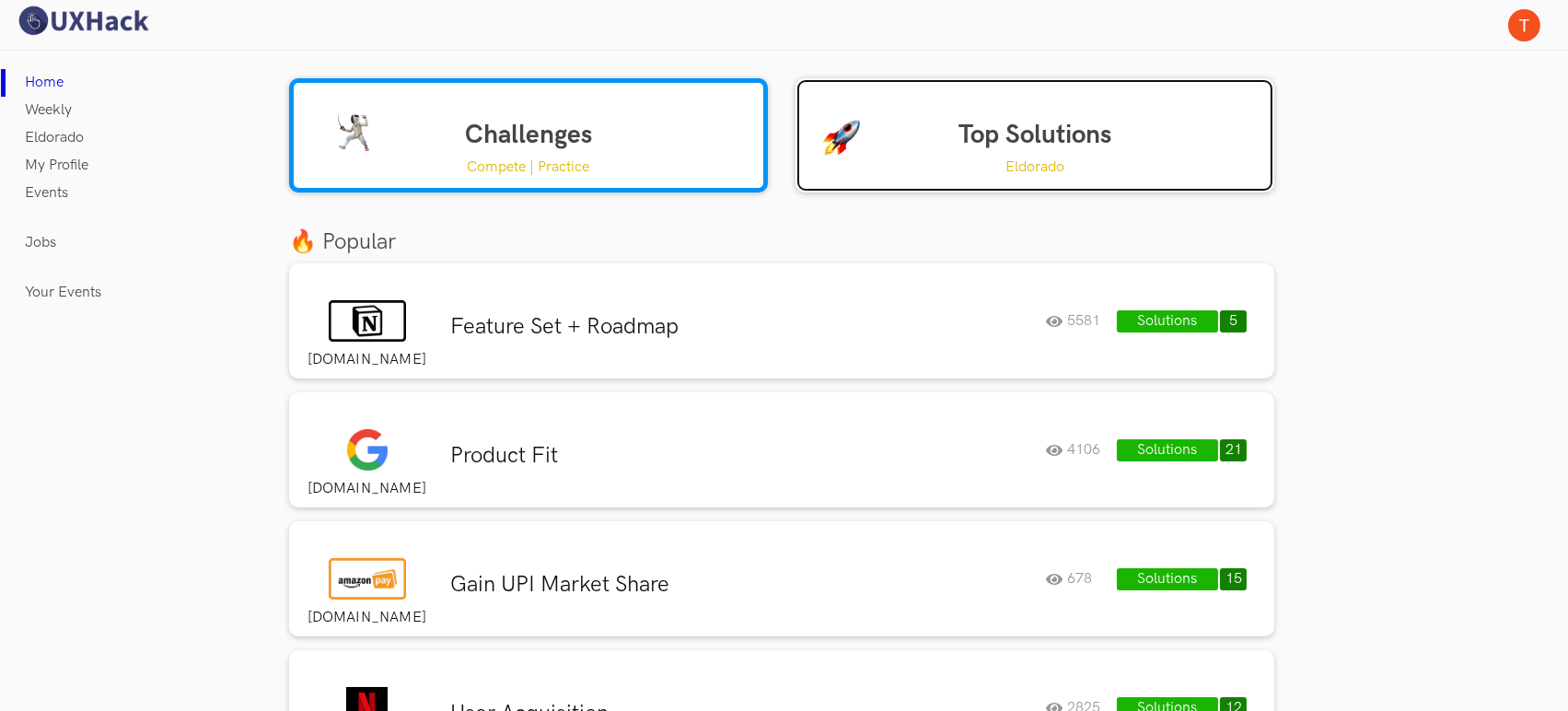 click on "Top Solutions Eldorado" at bounding box center (1035, 135) 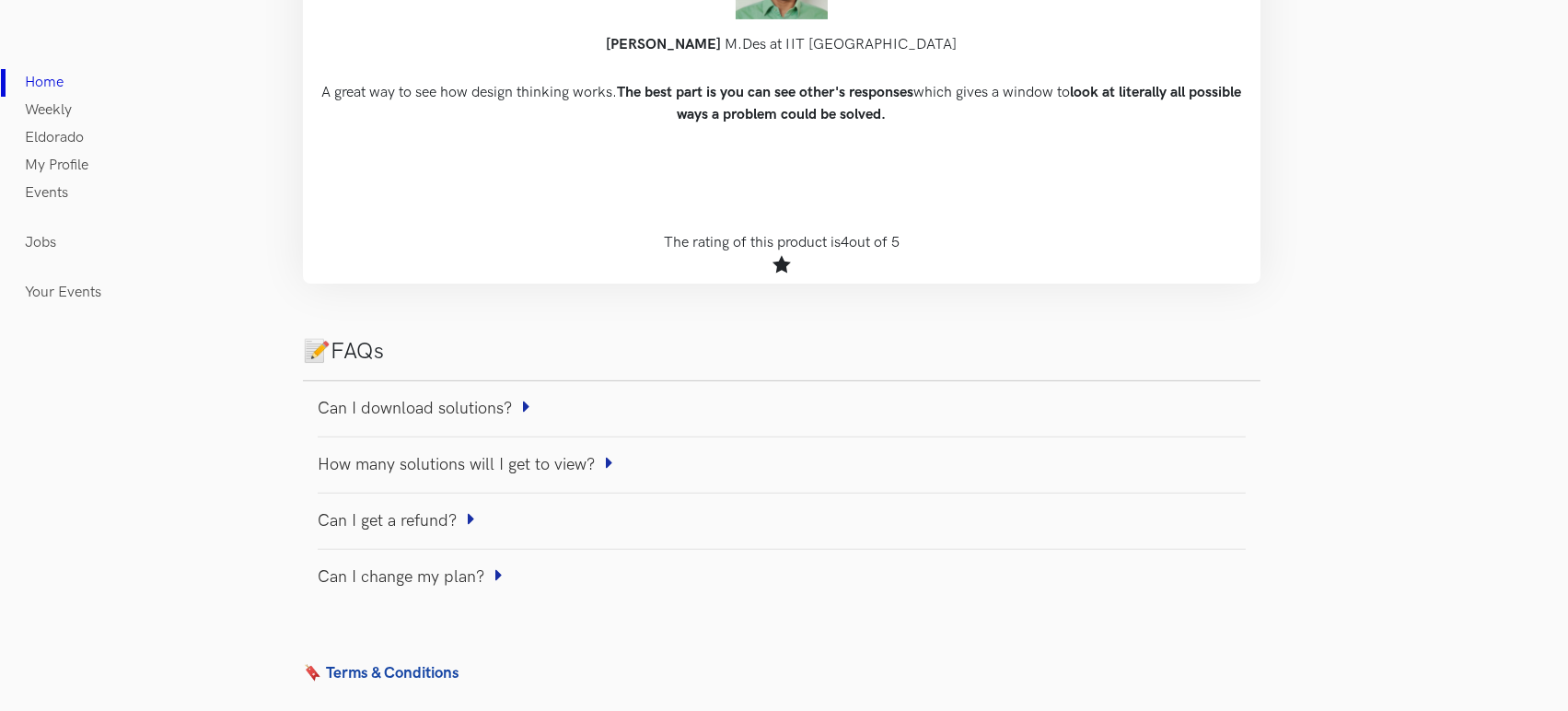 scroll, scrollTop: 1404, scrollLeft: 0, axis: vertical 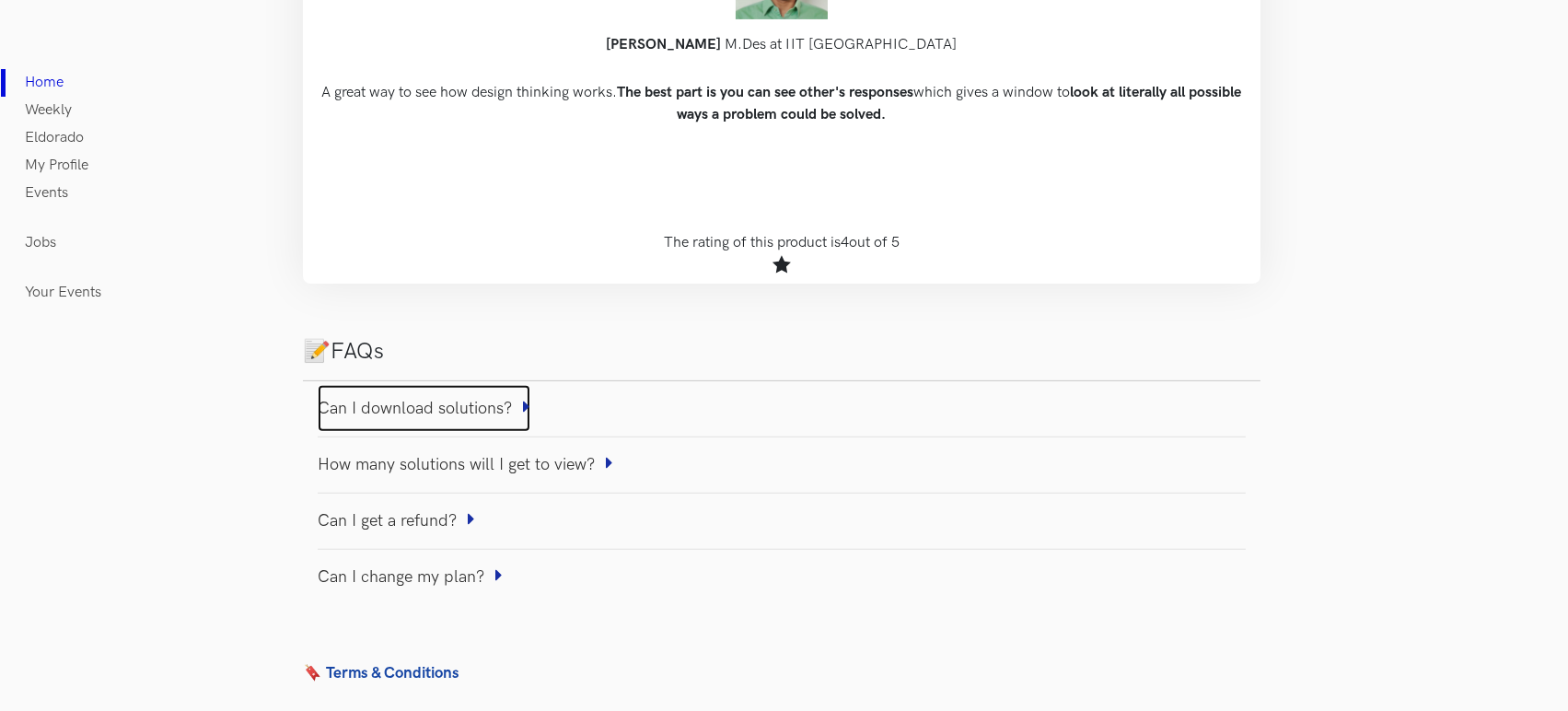 click at bounding box center [527, 407] 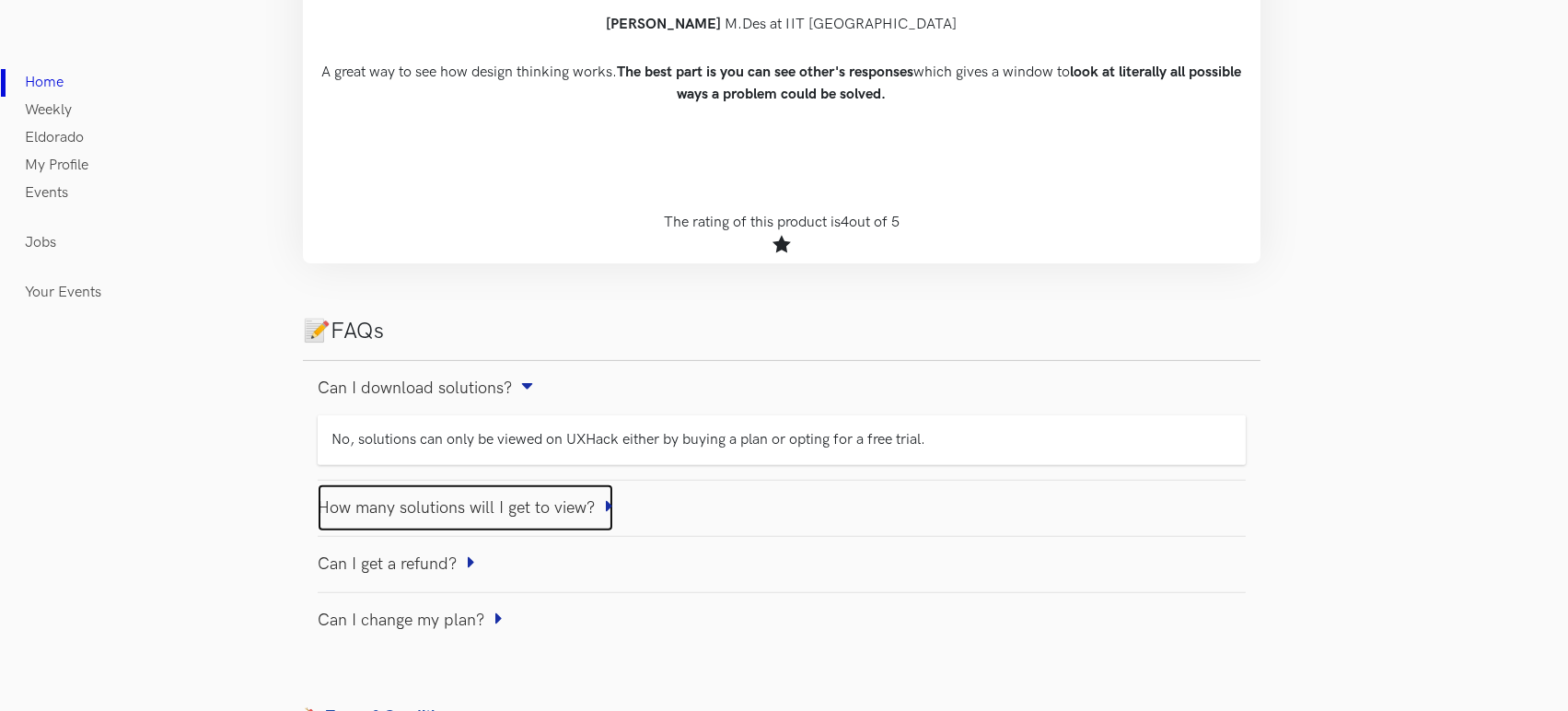click on "How many solutions will I get to view?" at bounding box center [465, 507] 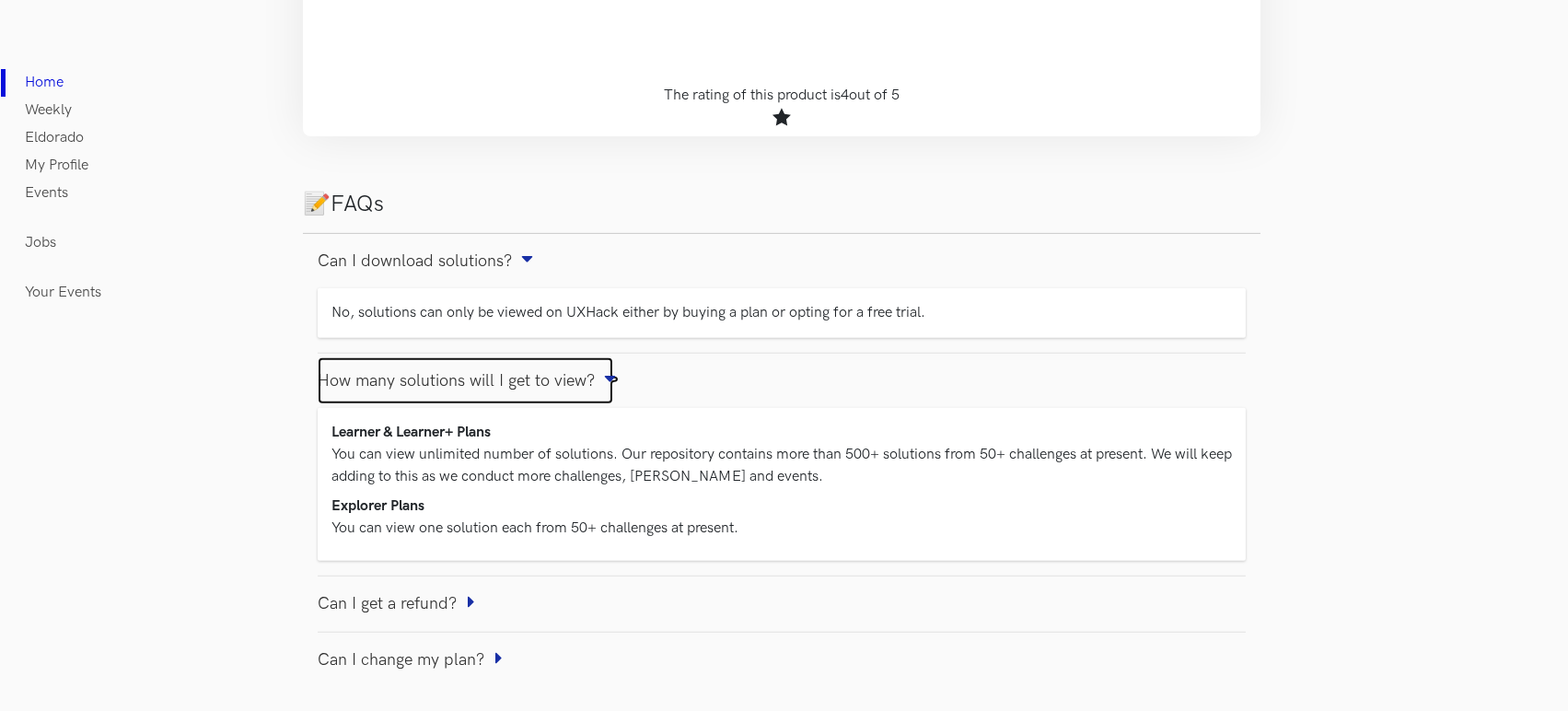 scroll, scrollTop: 1635, scrollLeft: 0, axis: vertical 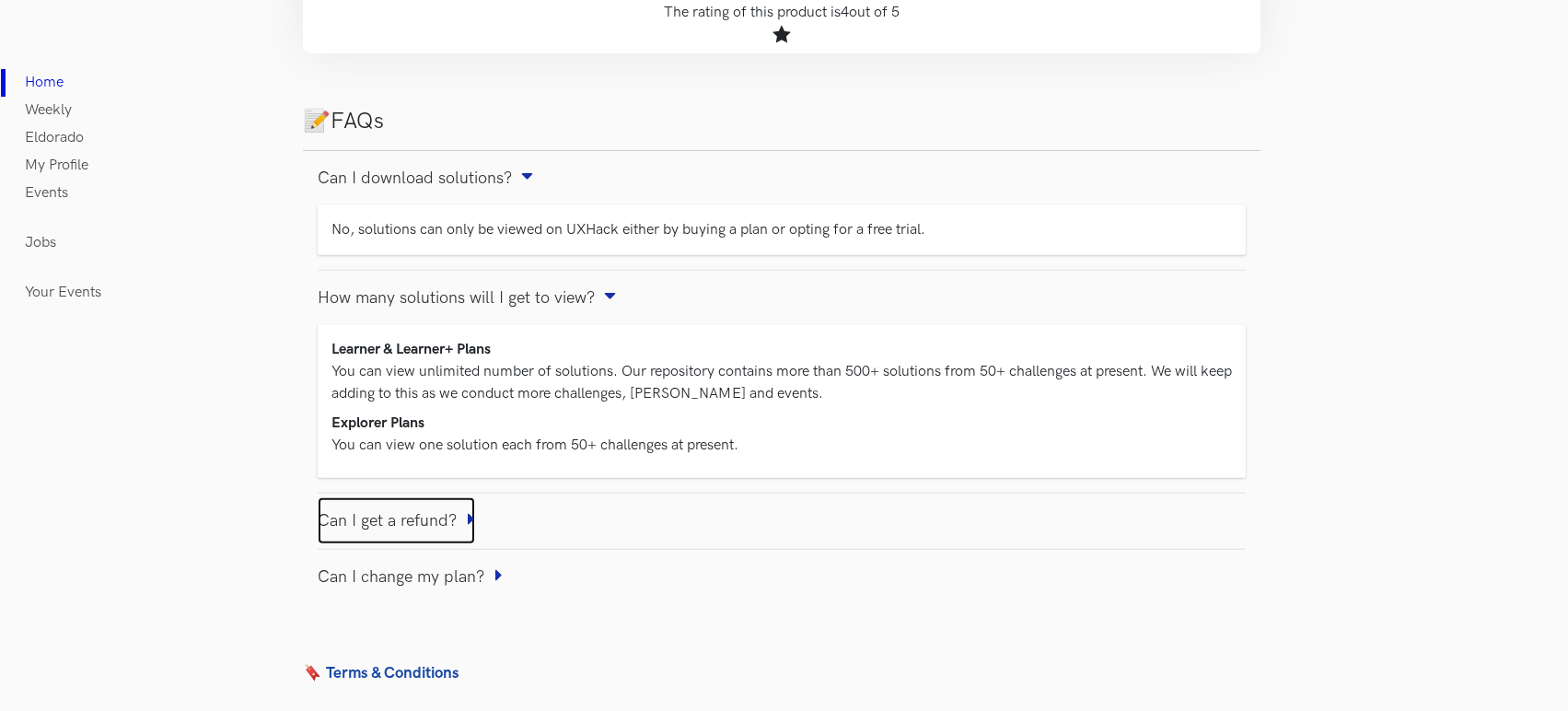 click at bounding box center (471, 519) 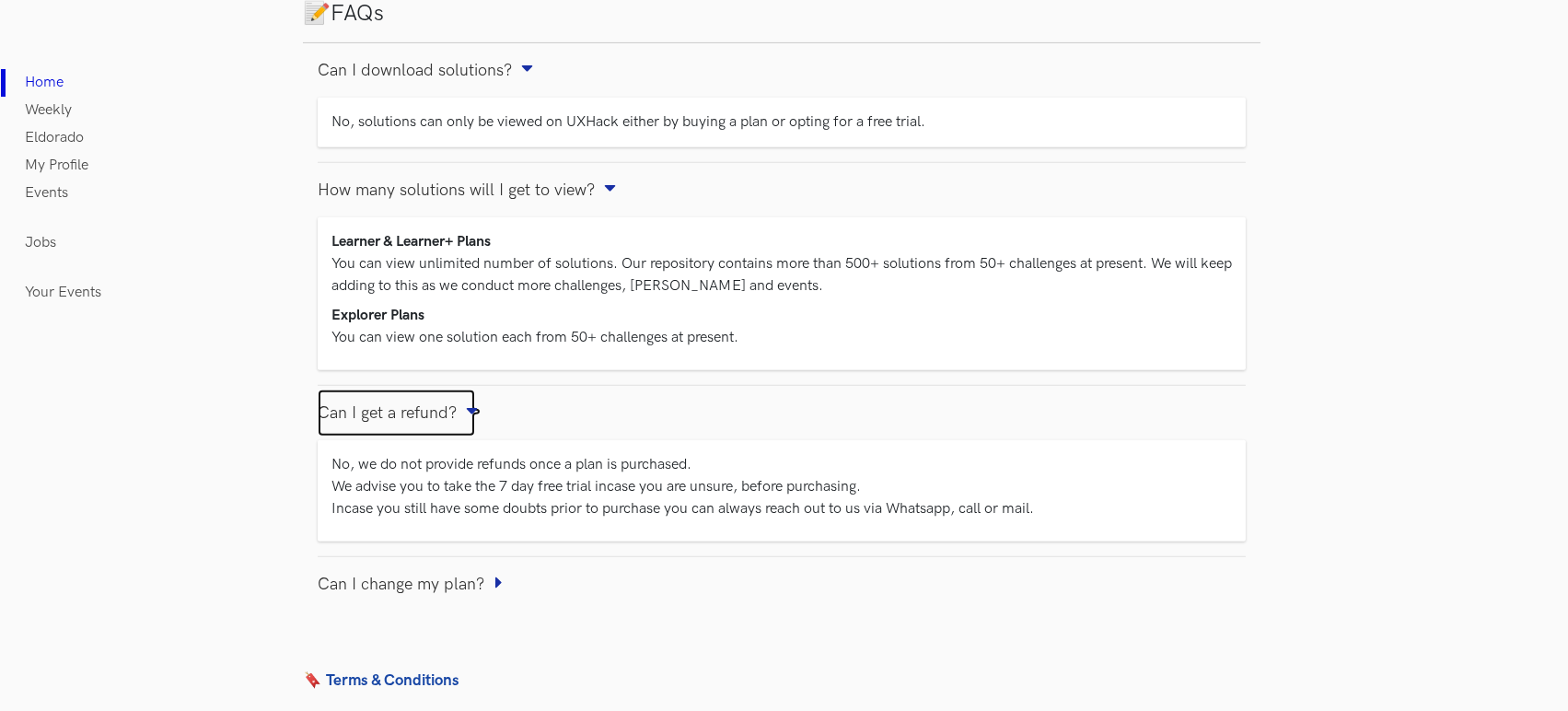scroll, scrollTop: 1740, scrollLeft: 0, axis: vertical 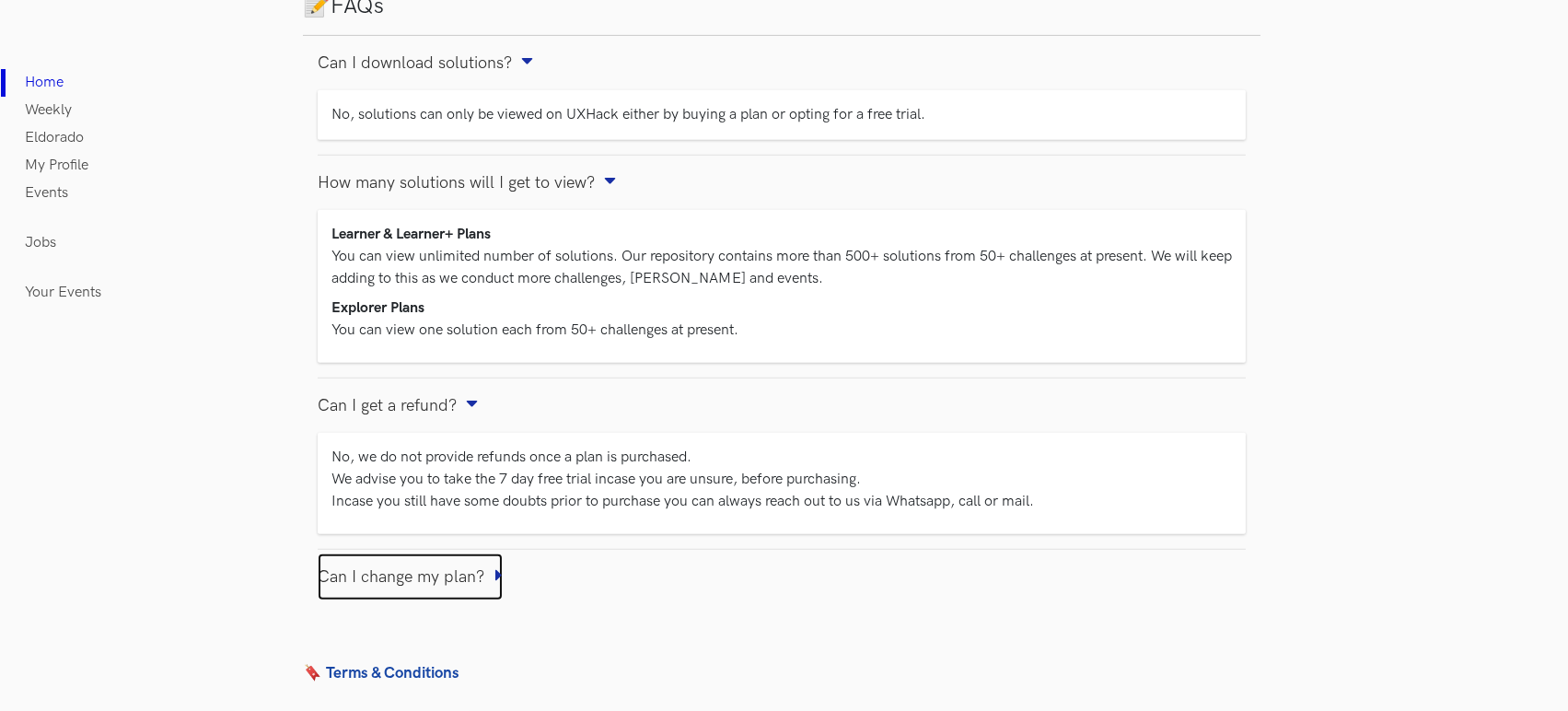 click on "Can I change my plan?" at bounding box center (410, 577) 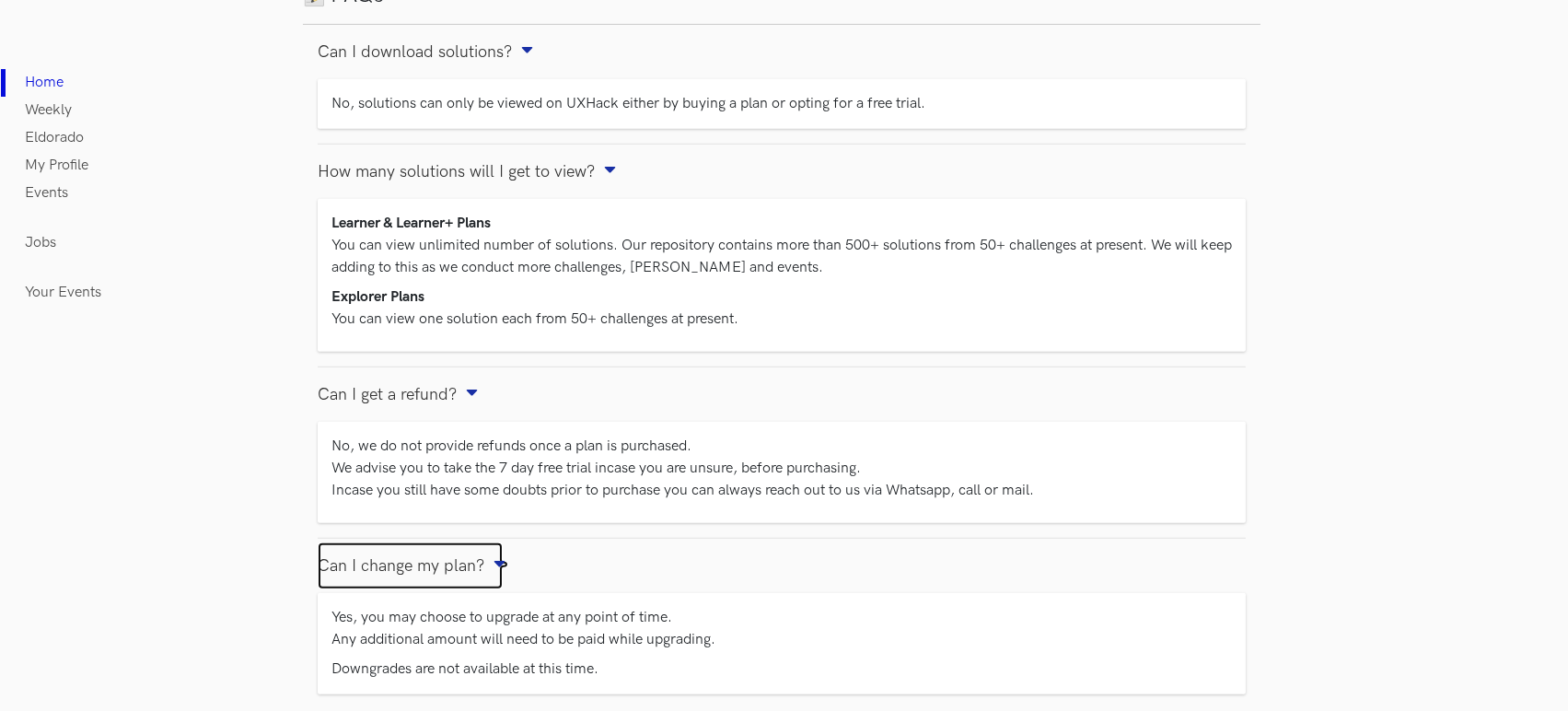scroll, scrollTop: 1864, scrollLeft: 0, axis: vertical 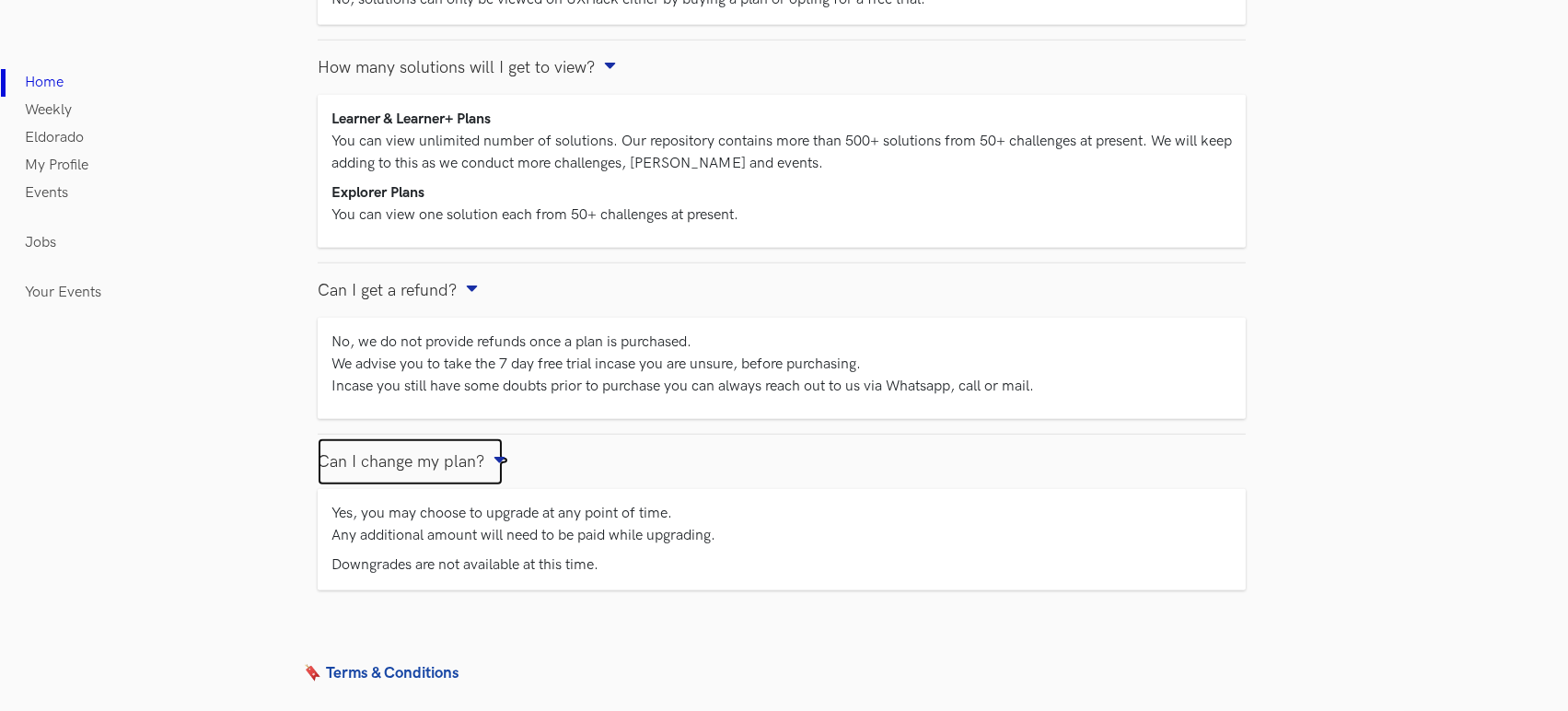 click on "Can I change my plan?" at bounding box center (410, 461) 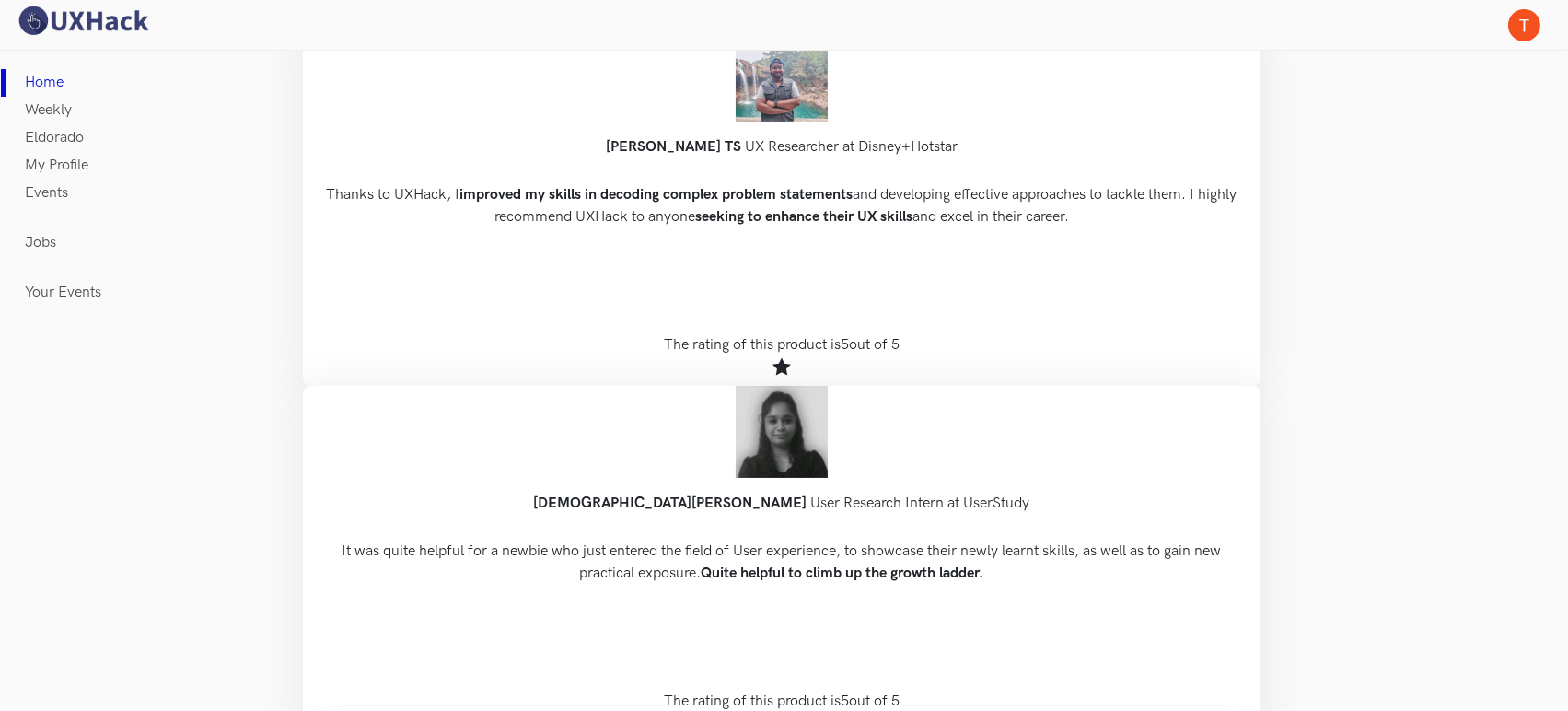 scroll, scrollTop: 0, scrollLeft: 0, axis: both 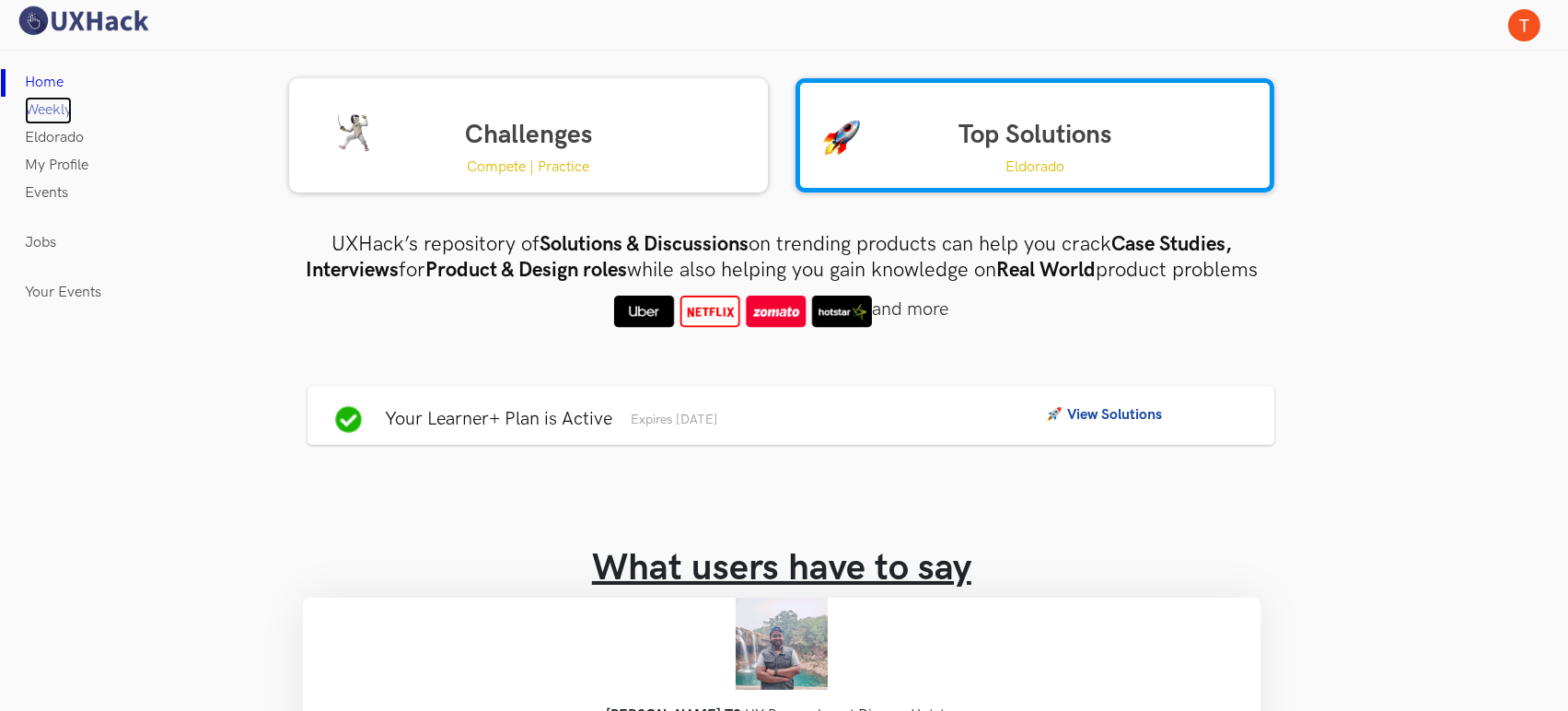 click on "Weekly" at bounding box center [48, 111] 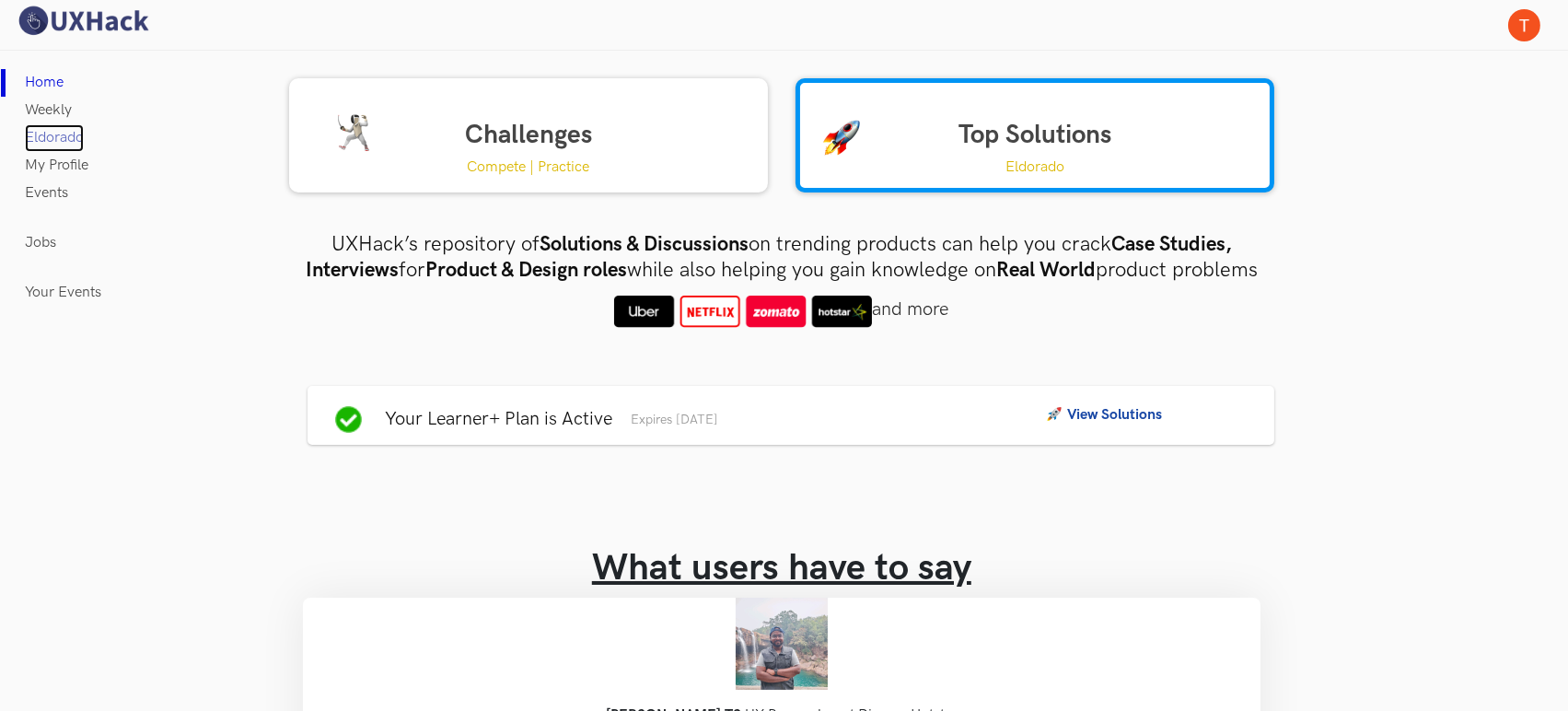 click on "Eldorado" at bounding box center (54, 138) 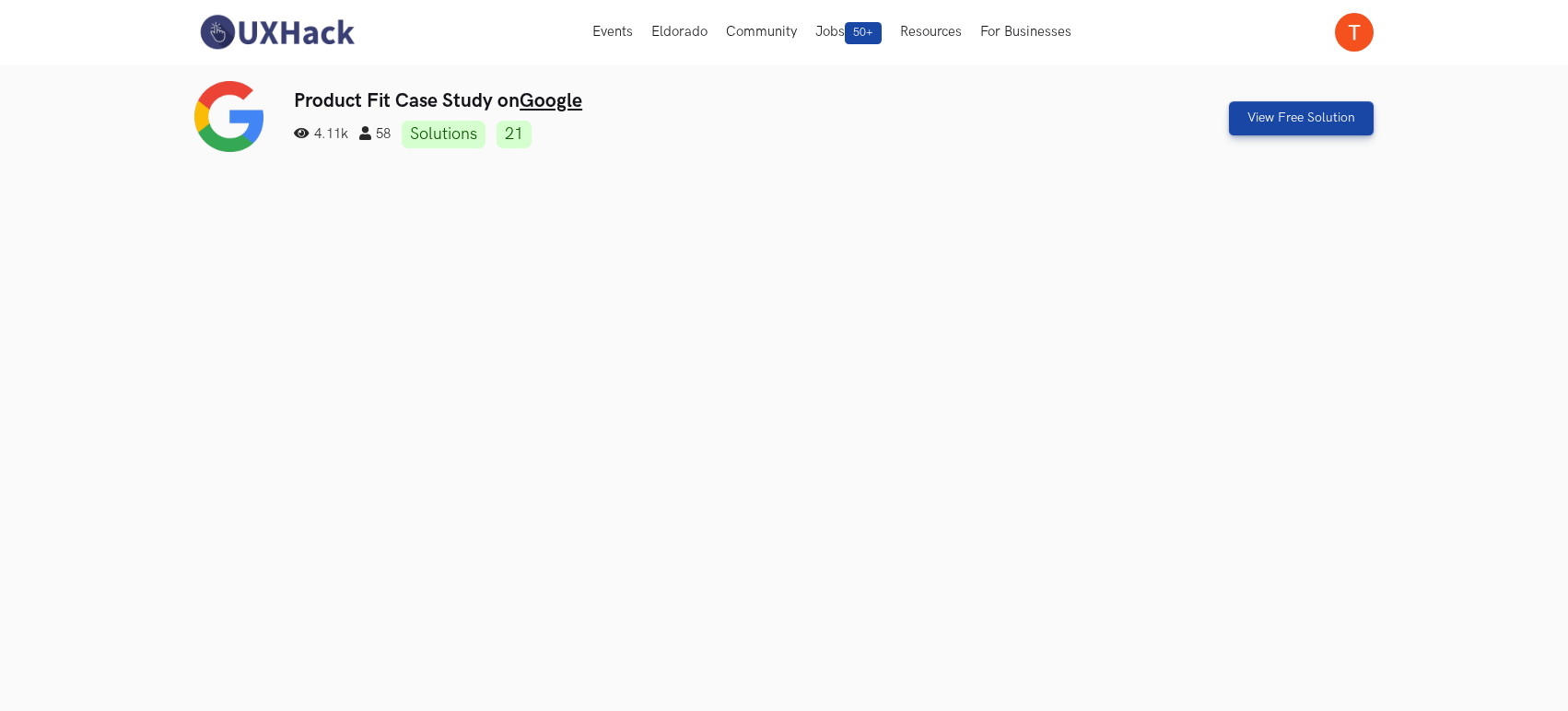 scroll, scrollTop: 0, scrollLeft: 0, axis: both 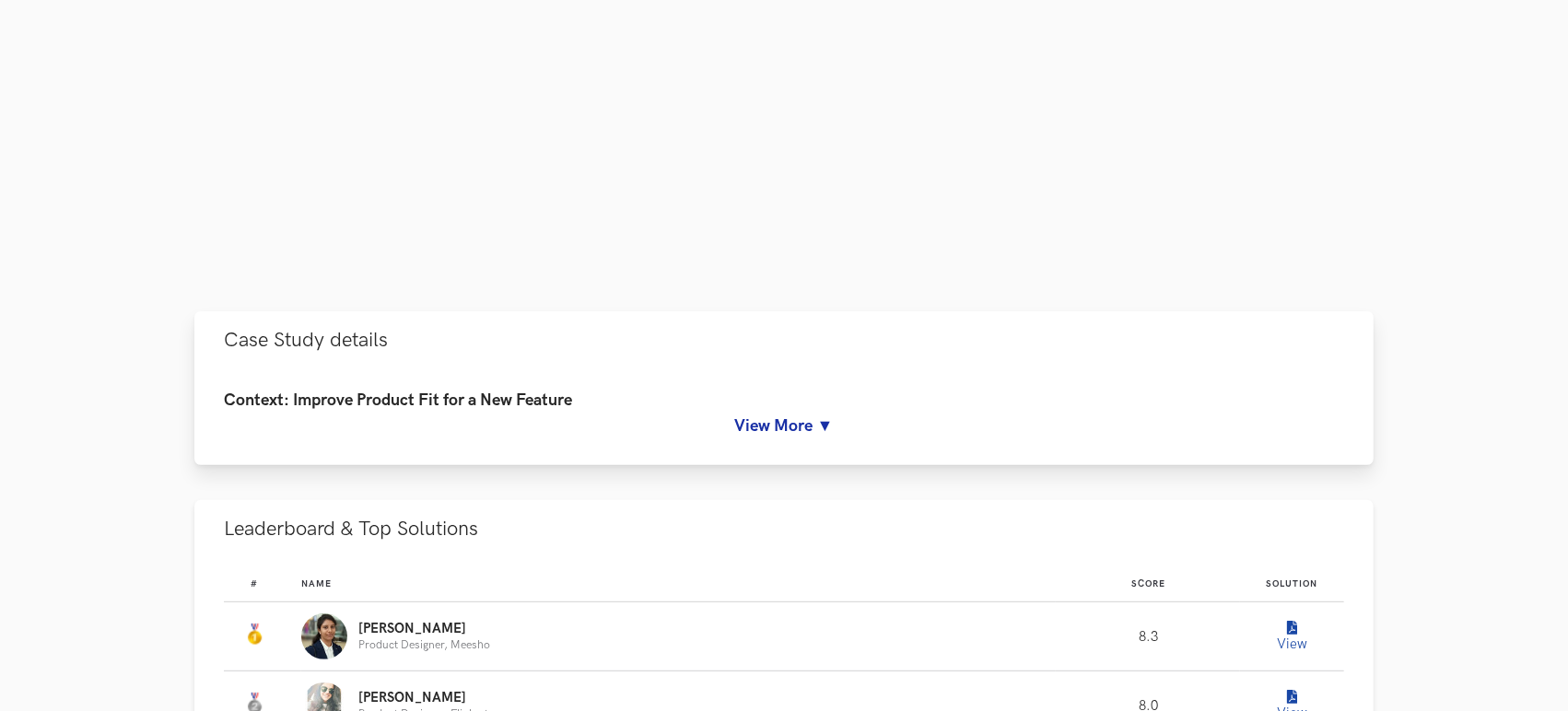 click on "View More ▼" at bounding box center (784, 425) 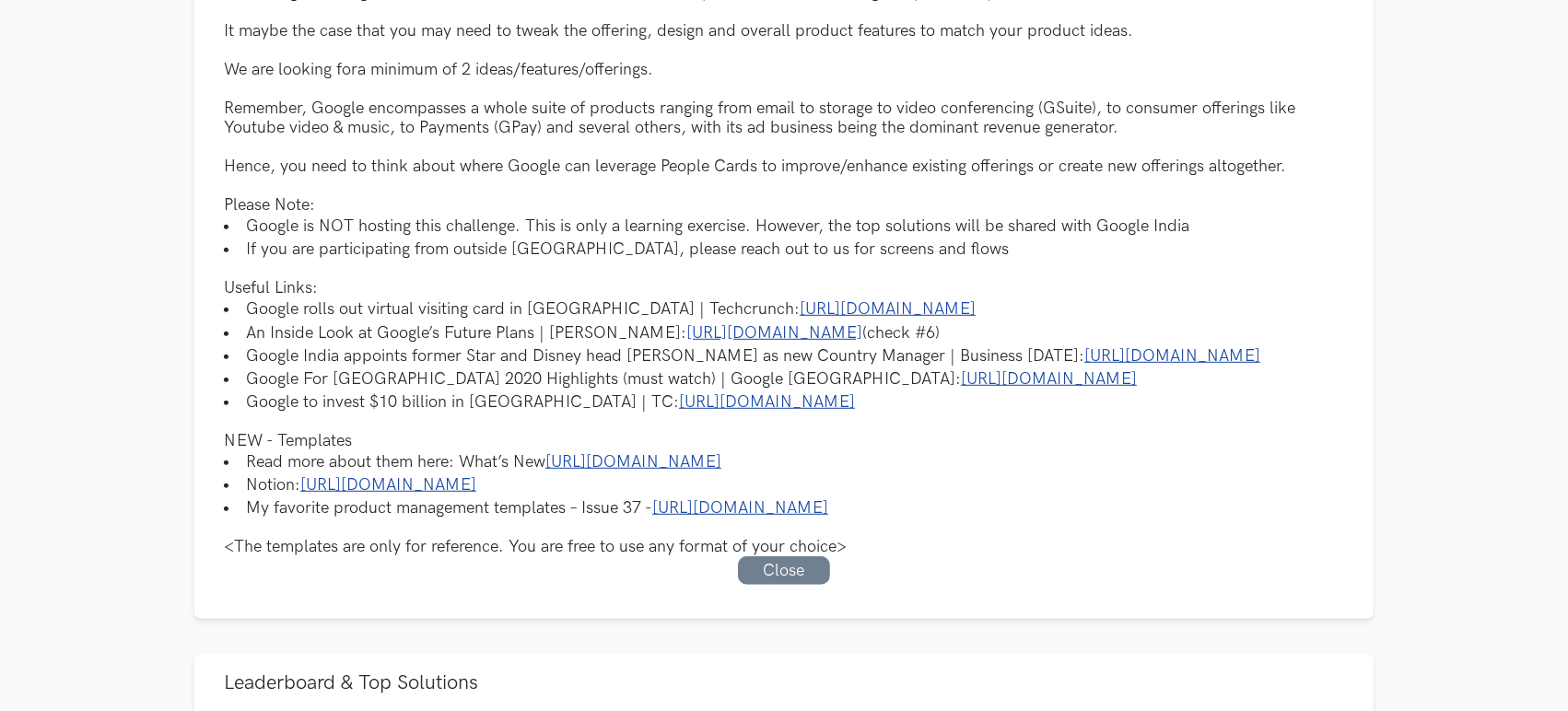 scroll, scrollTop: 1238, scrollLeft: 0, axis: vertical 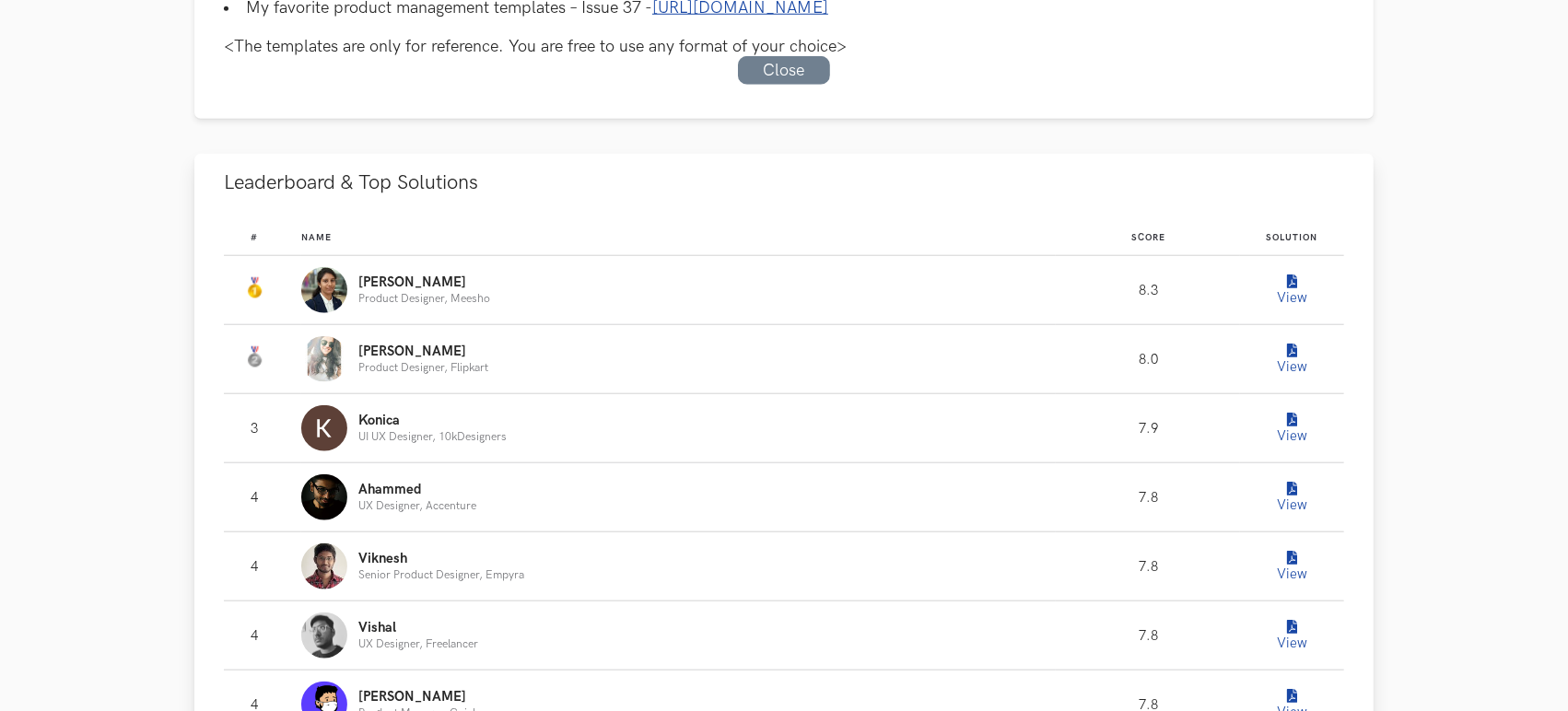 click at bounding box center [1292, 282] 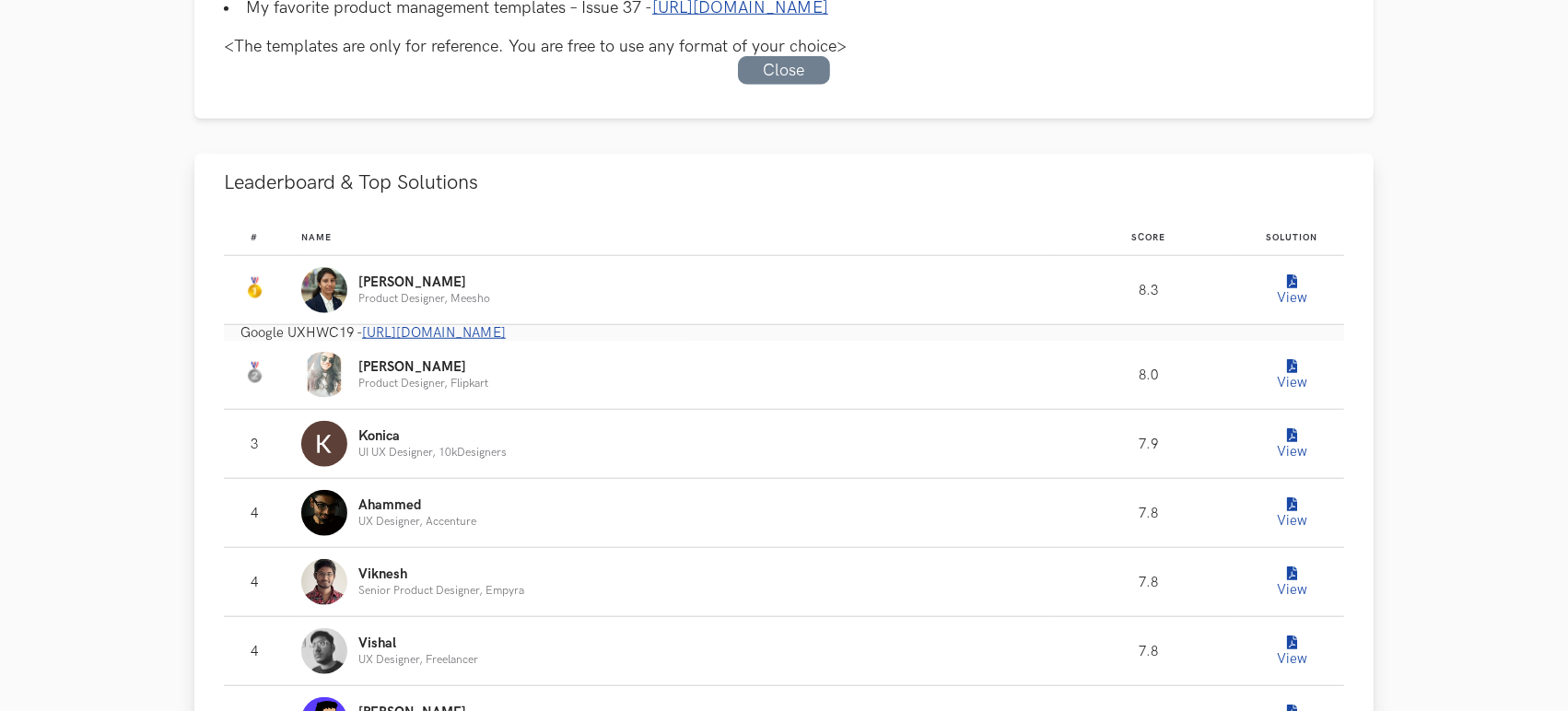 click on "https://www.notion.so/GOOGLE-UXHWC19-7ef03d8d76a6487492a9012344a779e9" at bounding box center (434, 332) 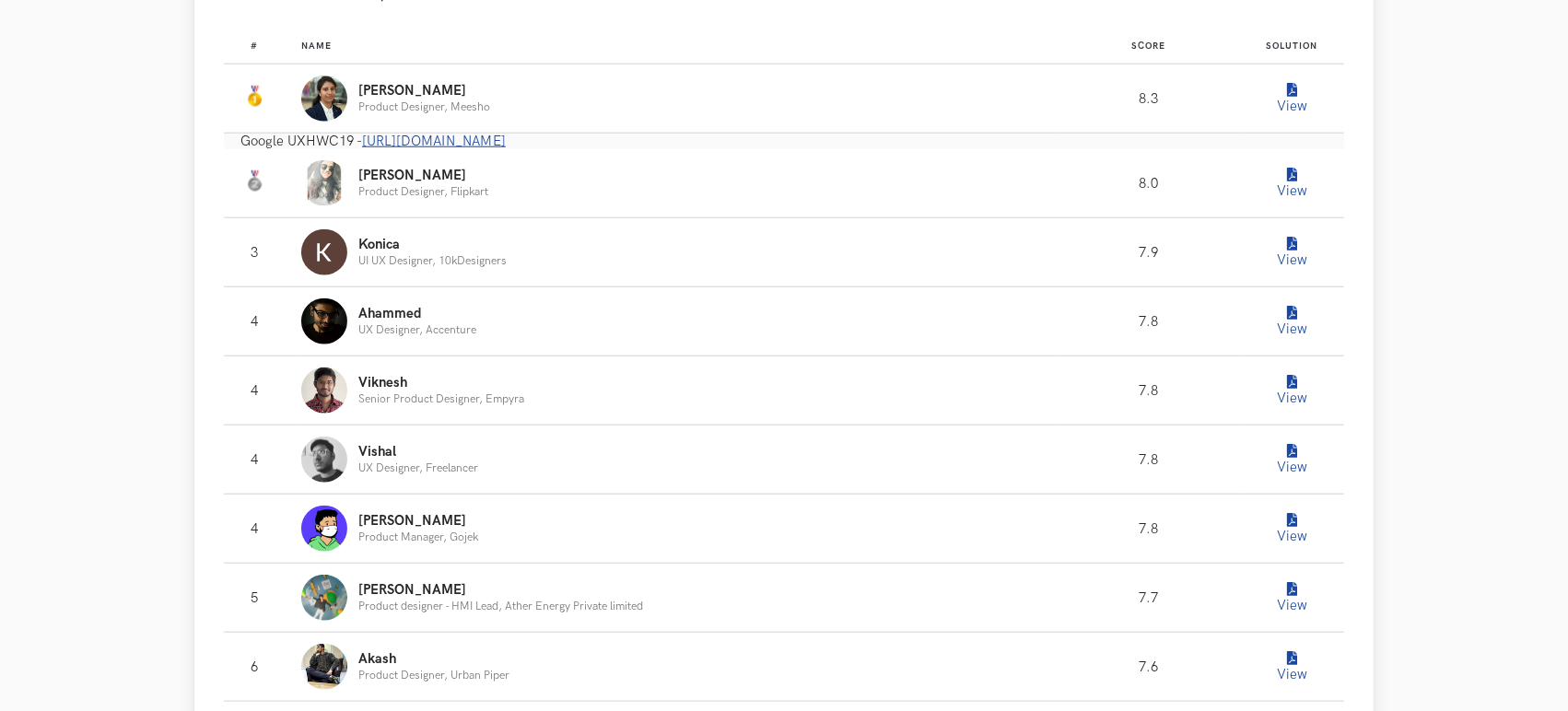 click at bounding box center (1292, 175) 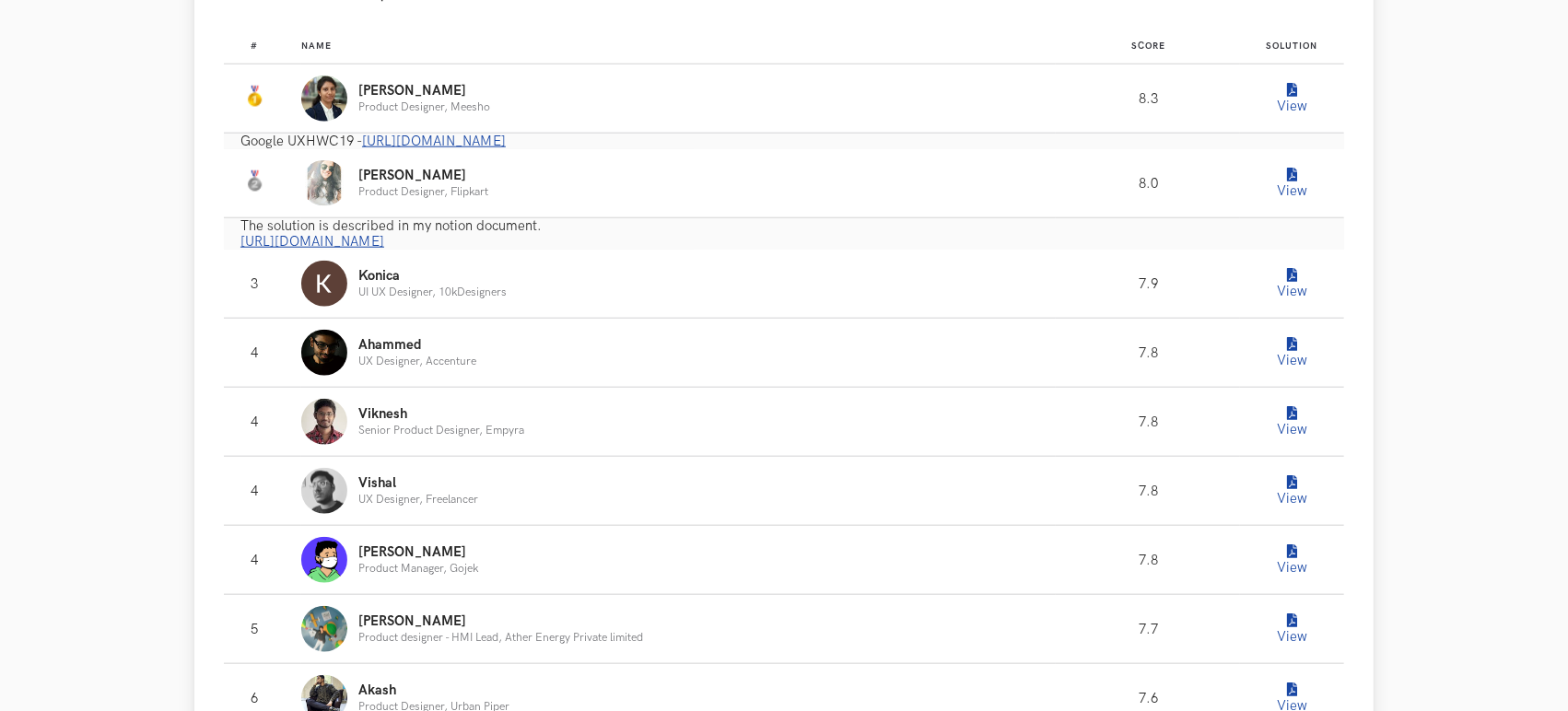 click on "https://www.notion.so/People-s-Card-by-Google-9c8f9ad5beab48368007c50f4083f9f5" at bounding box center [312, 241] 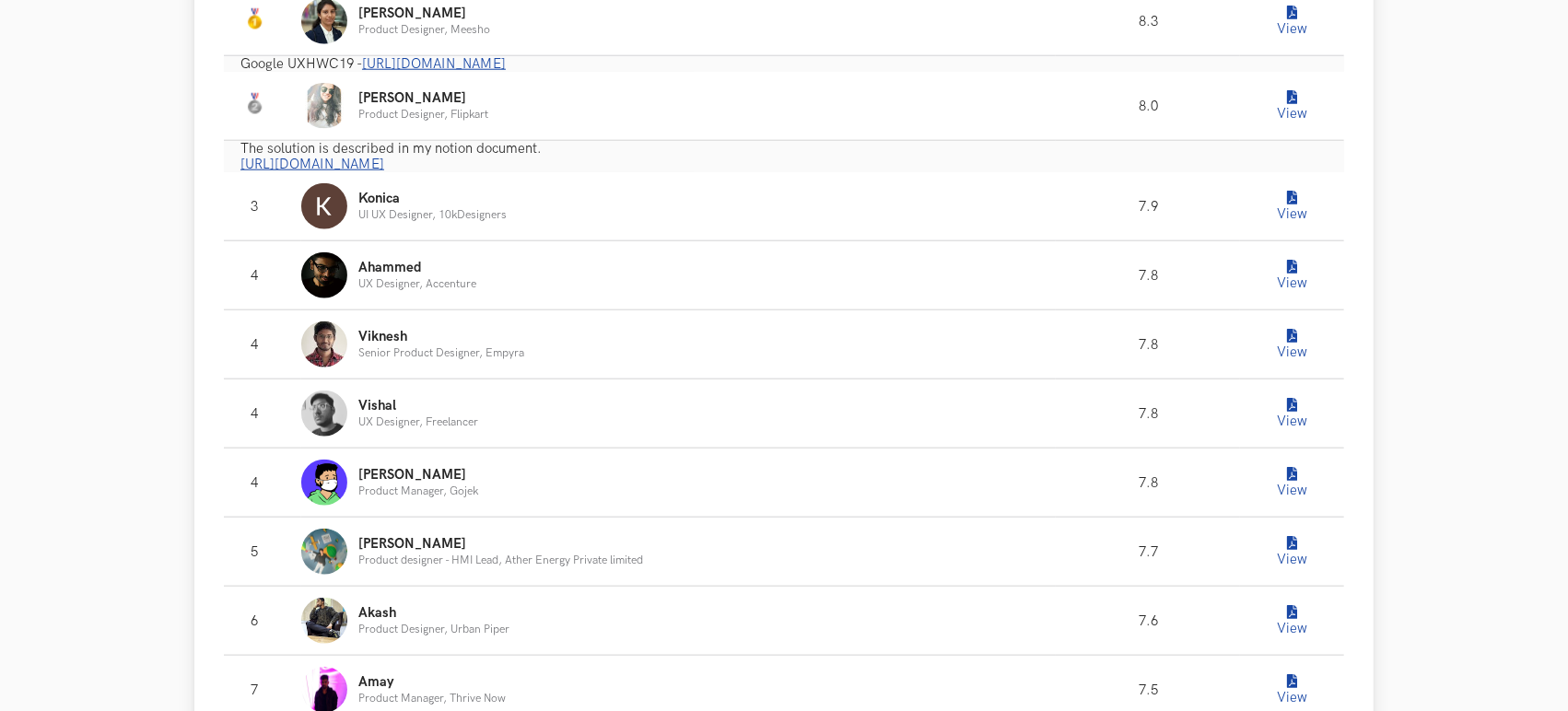 scroll, scrollTop: 1964, scrollLeft: 0, axis: vertical 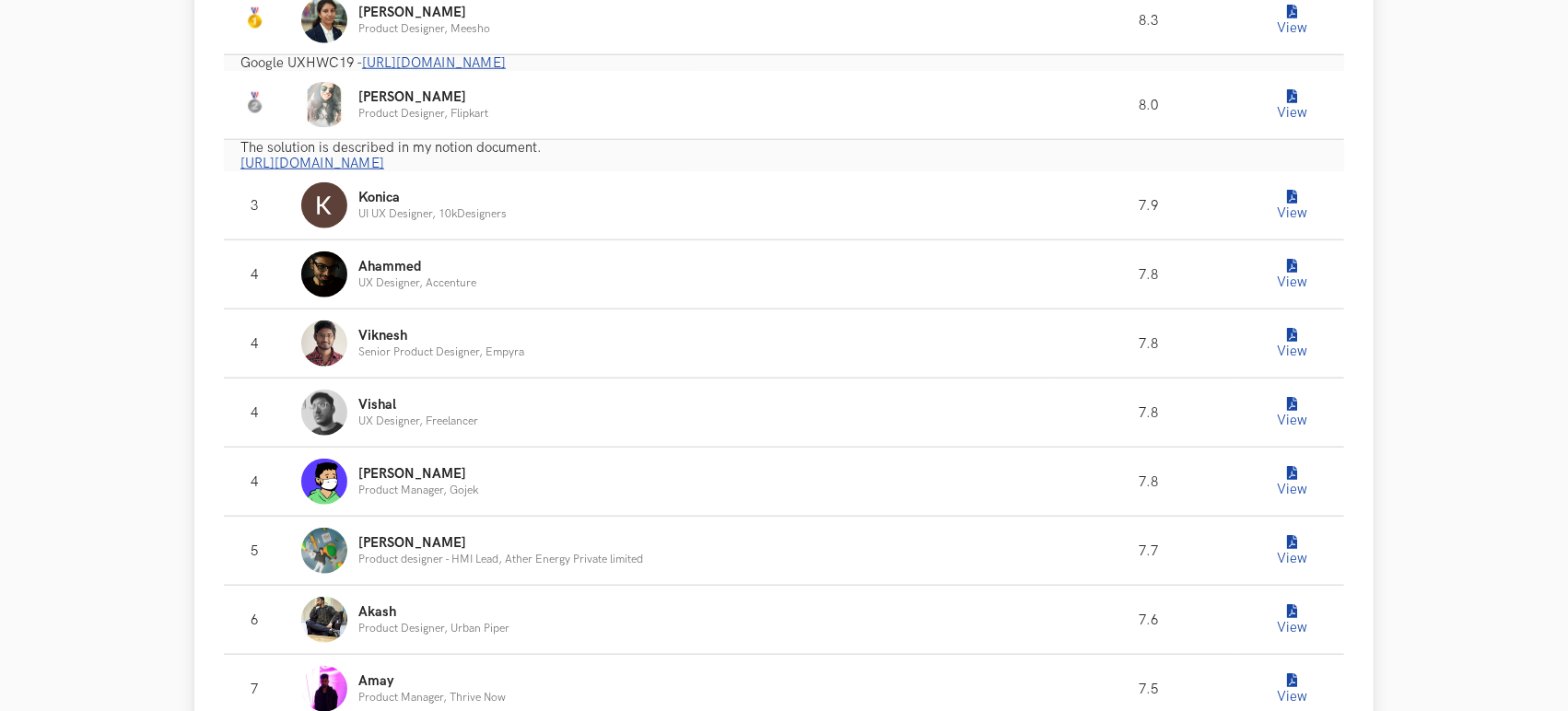 click on "View" at bounding box center [1293, 205] 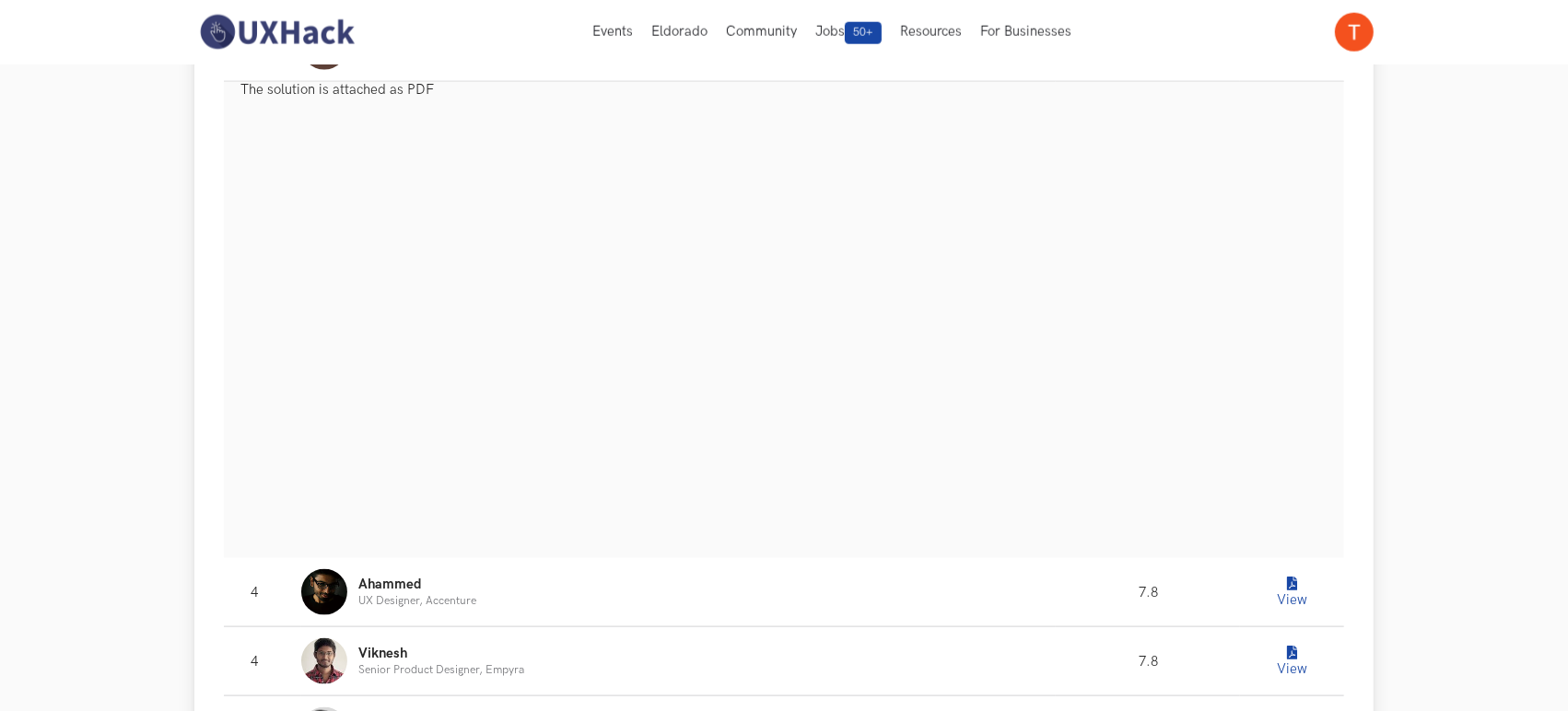 scroll, scrollTop: 2120, scrollLeft: 0, axis: vertical 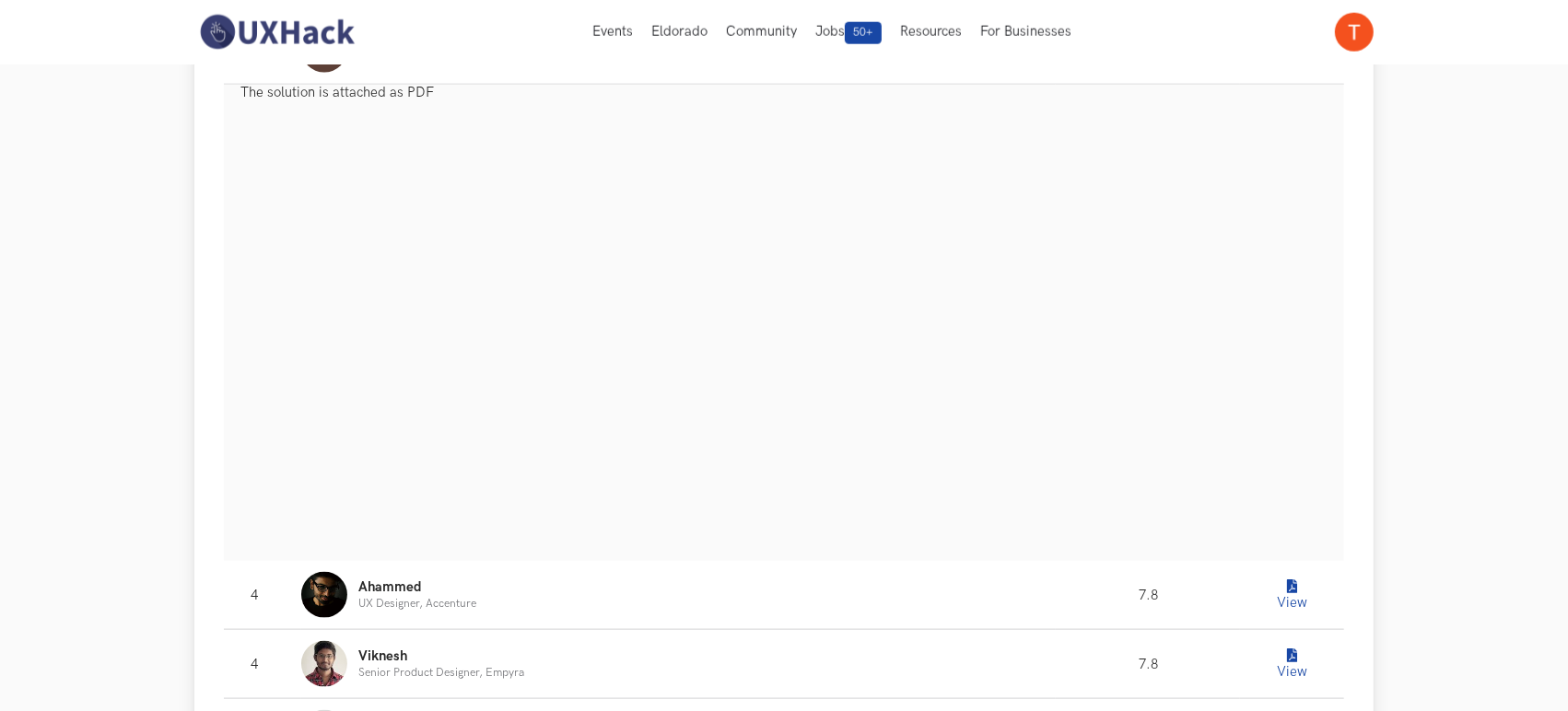 click on "Konica" at bounding box center (432, 42) 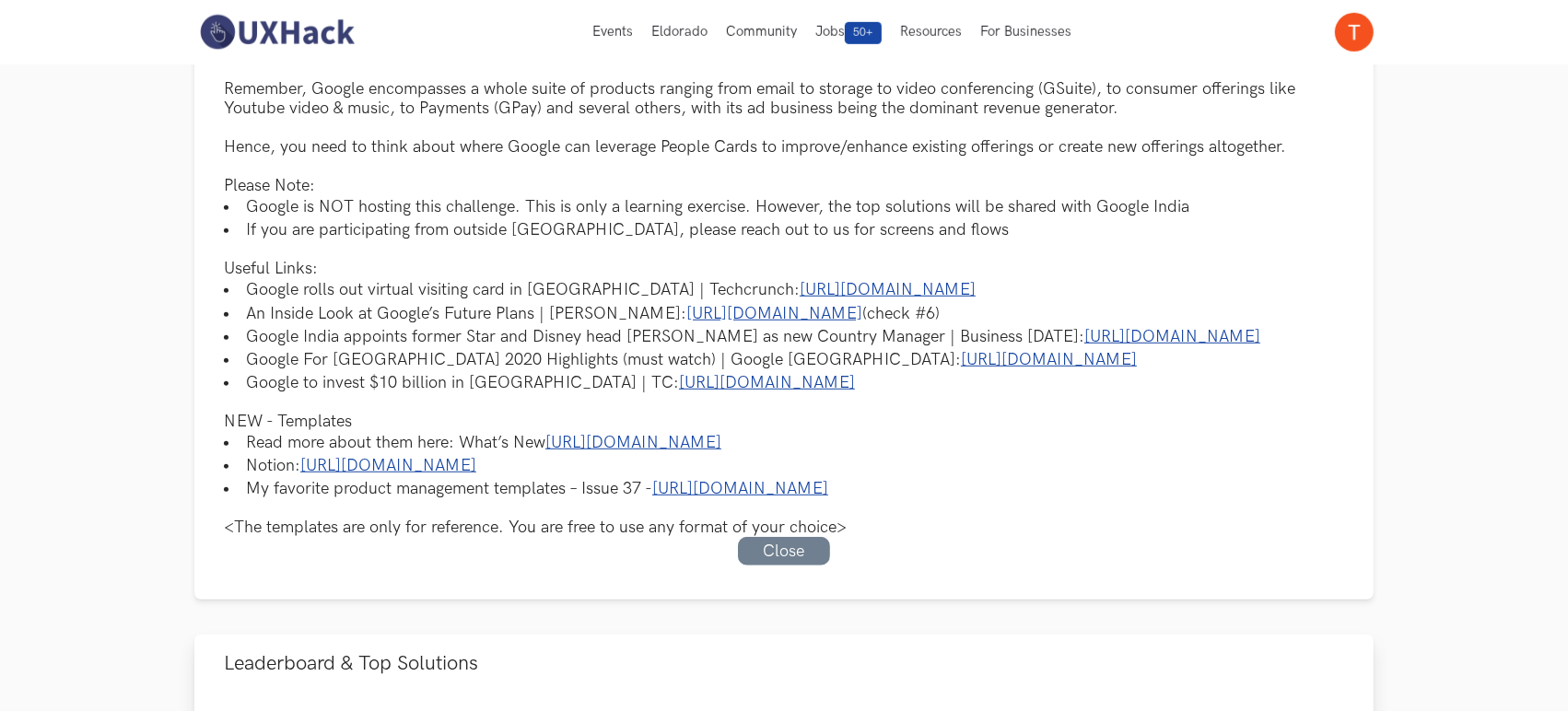 scroll, scrollTop: 1211, scrollLeft: 0, axis: vertical 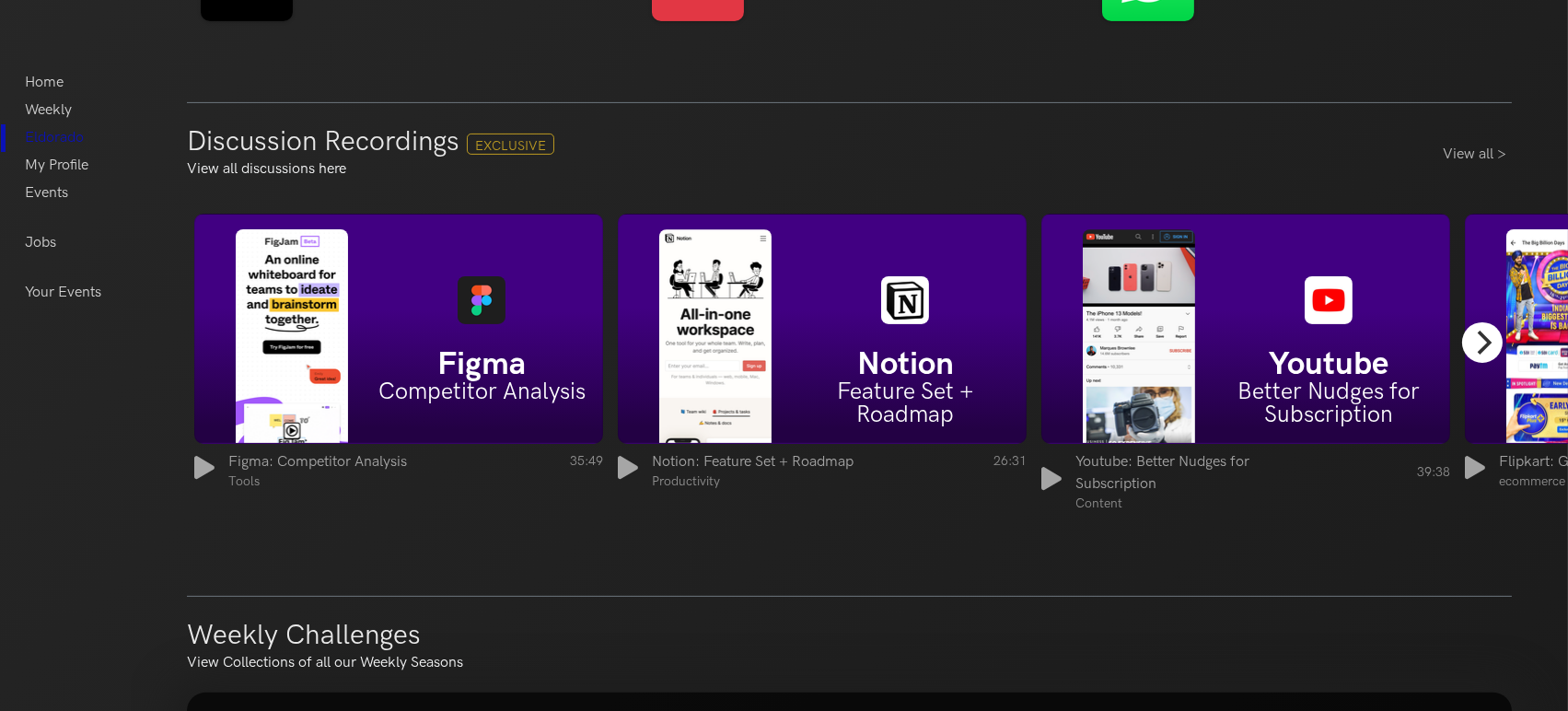 click 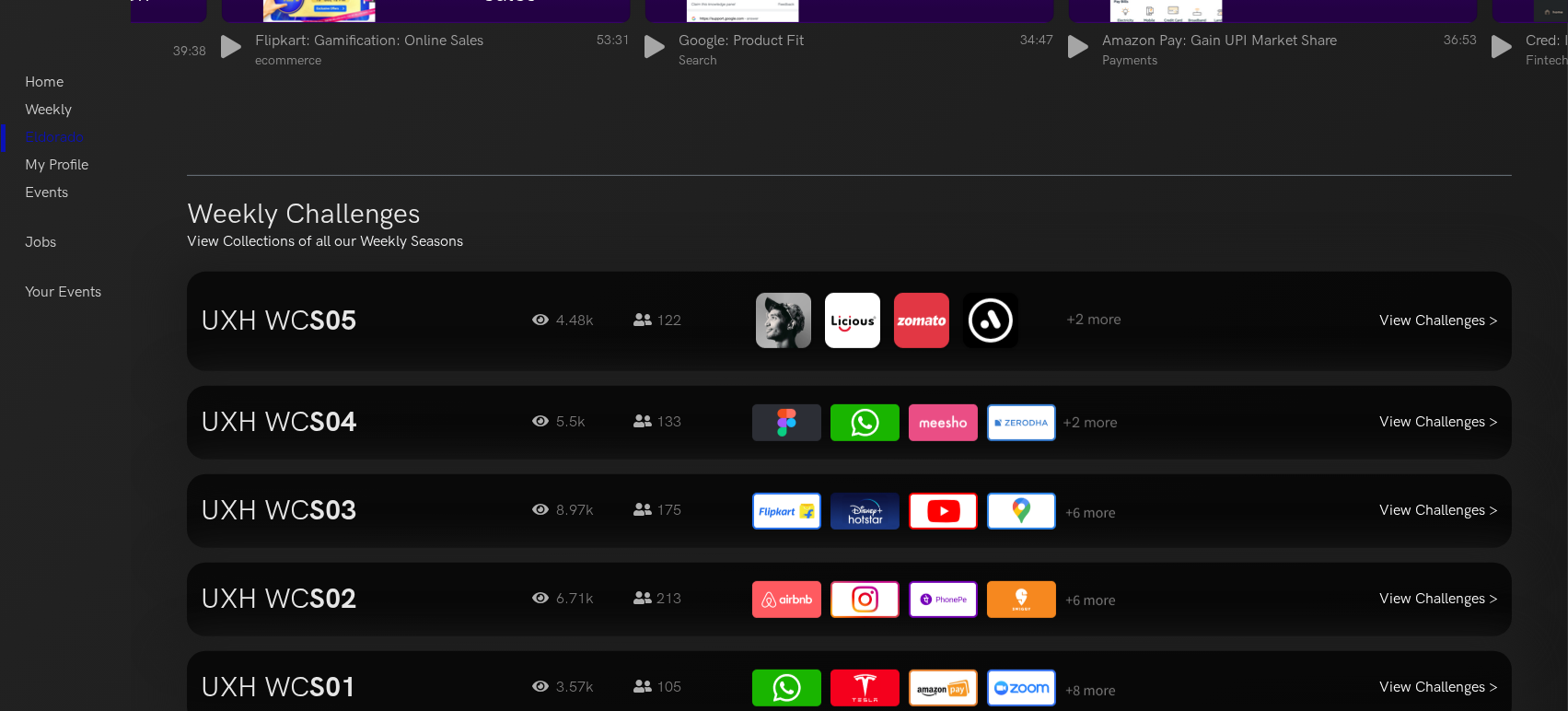 scroll, scrollTop: 1628, scrollLeft: 0, axis: vertical 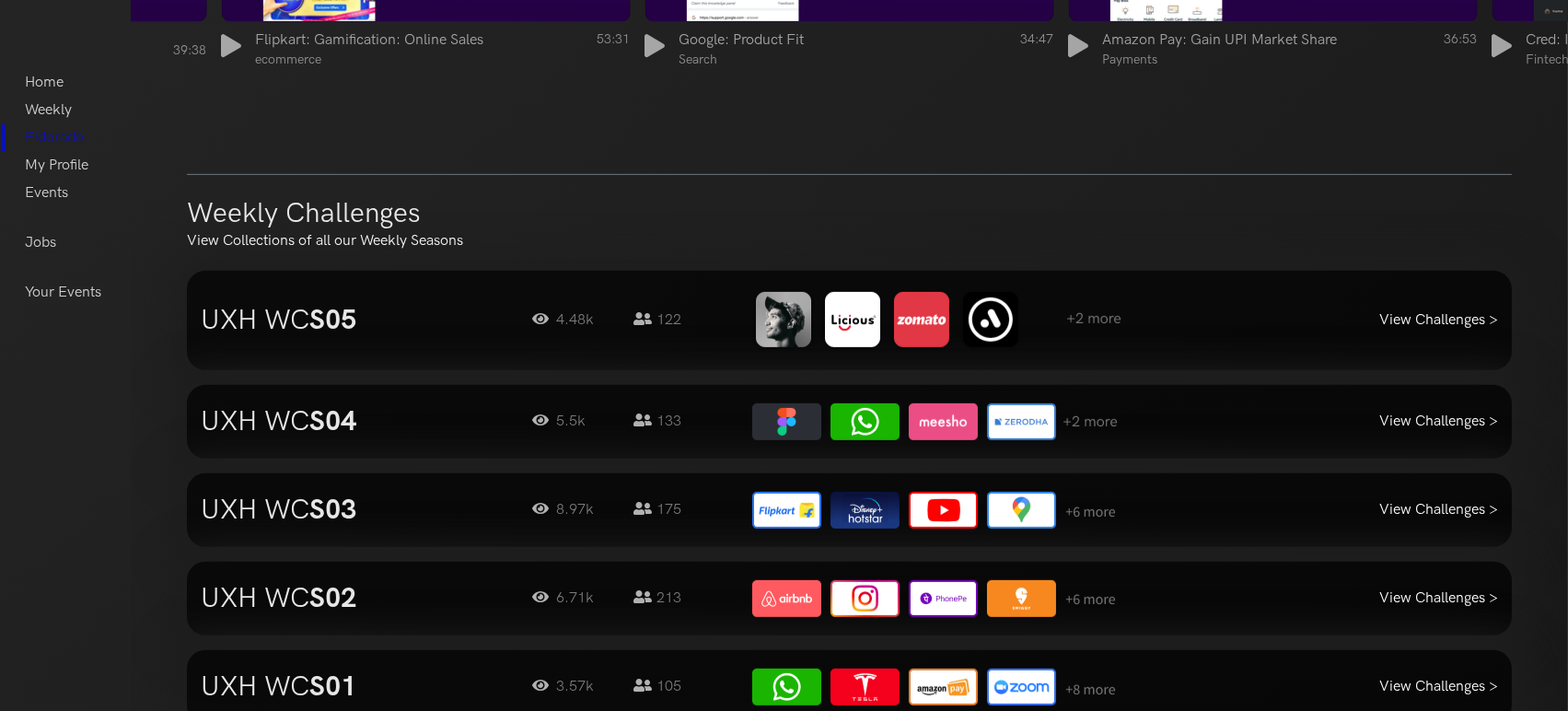 click on "View Challenges >" at bounding box center [1346, 321] 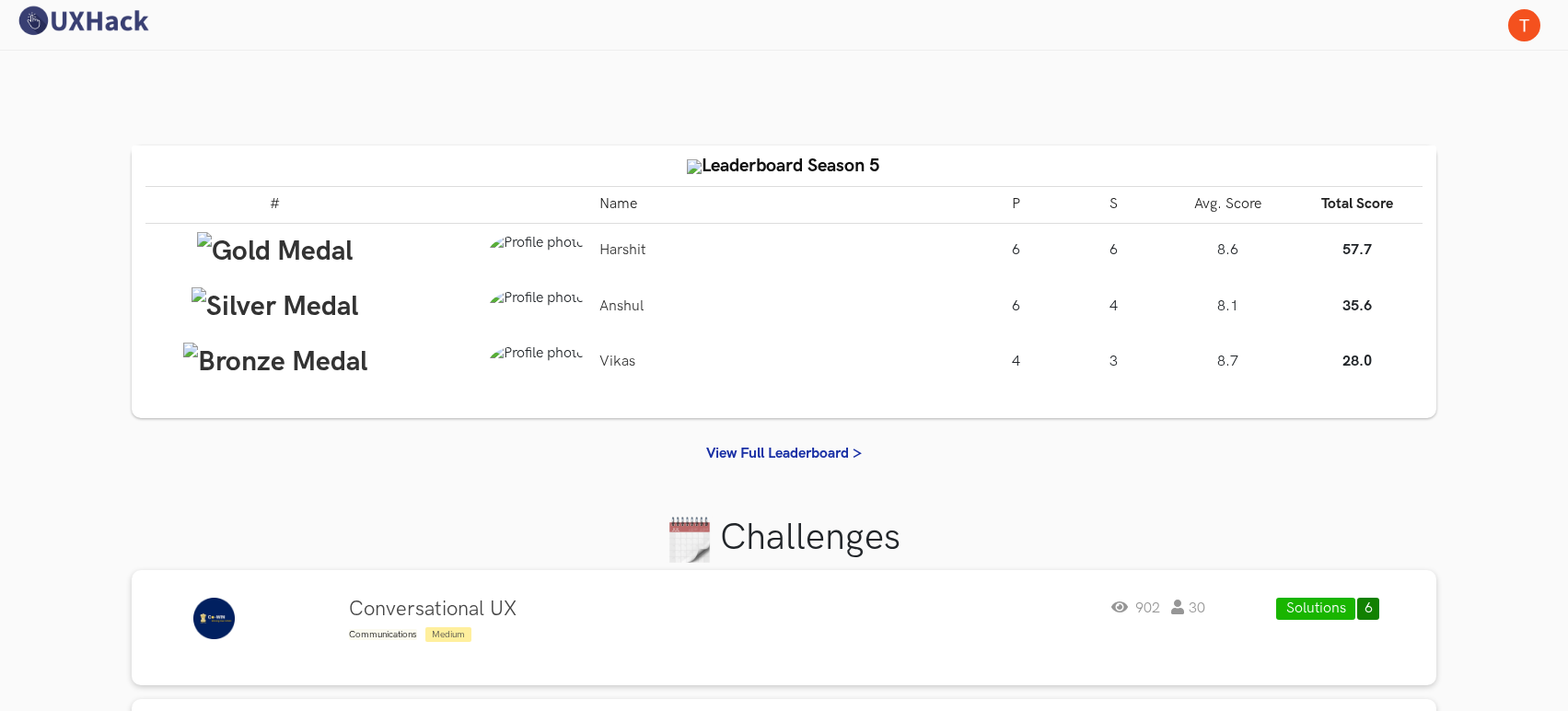 scroll, scrollTop: 0, scrollLeft: 0, axis: both 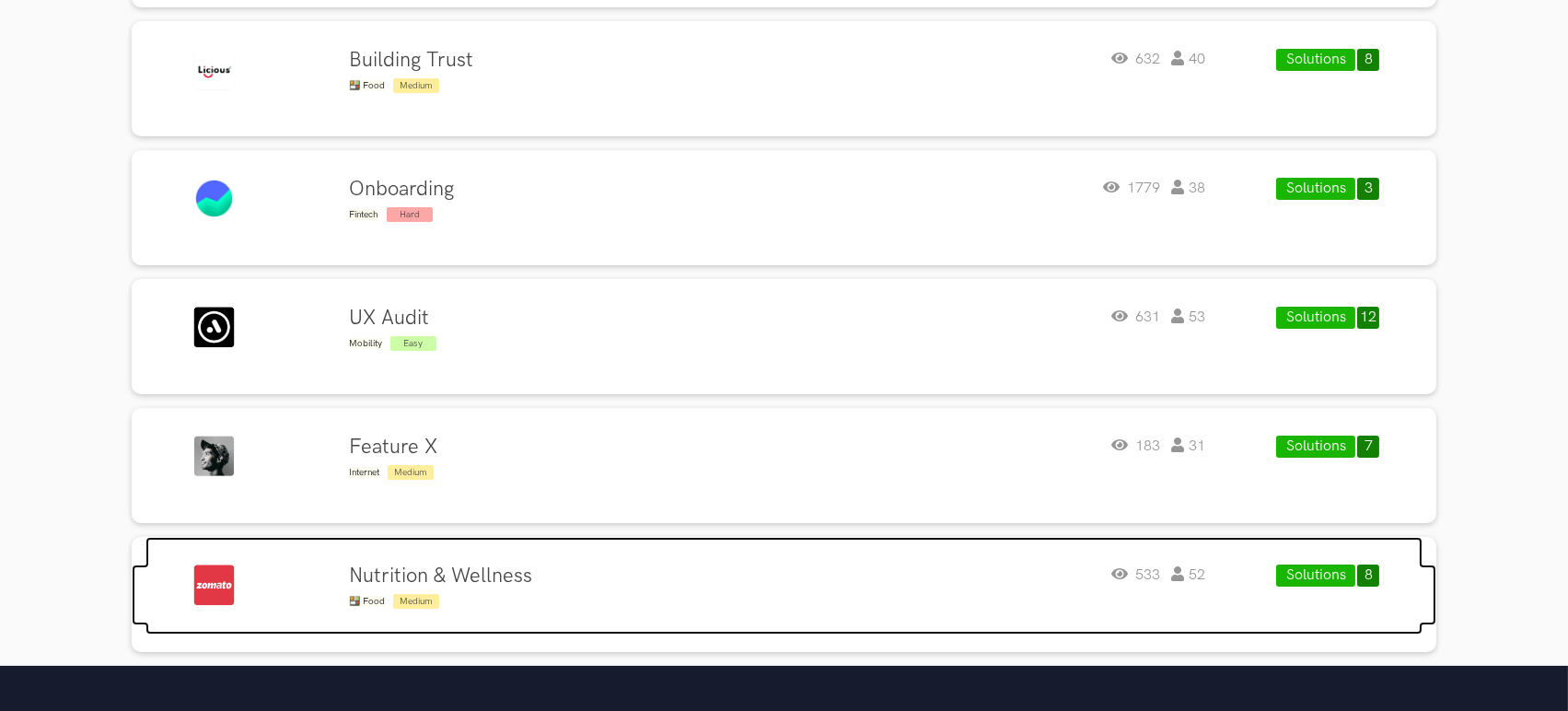 click on "Nutrition & Wellness 🍱 Food   Medium 533   52" at bounding box center (777, 588) 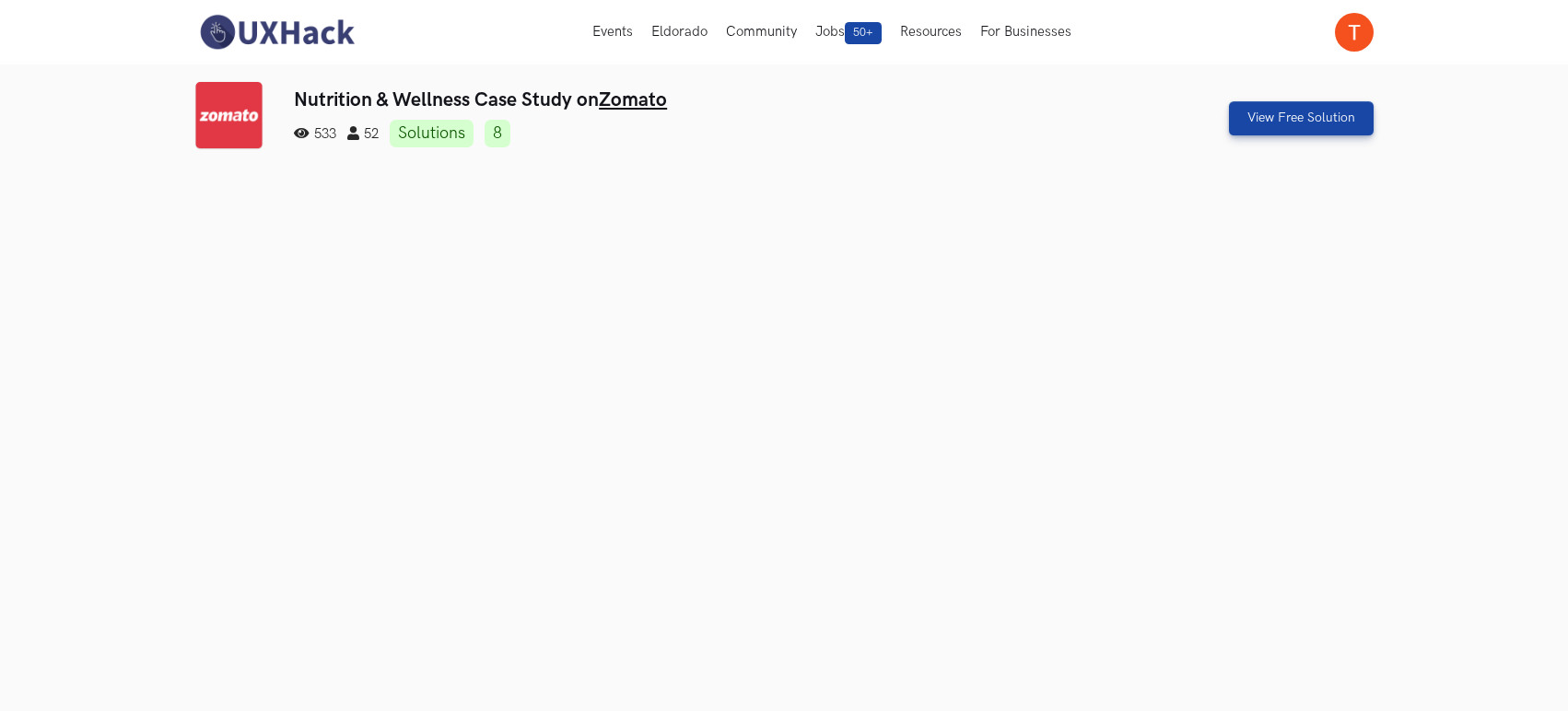scroll, scrollTop: 0, scrollLeft: 0, axis: both 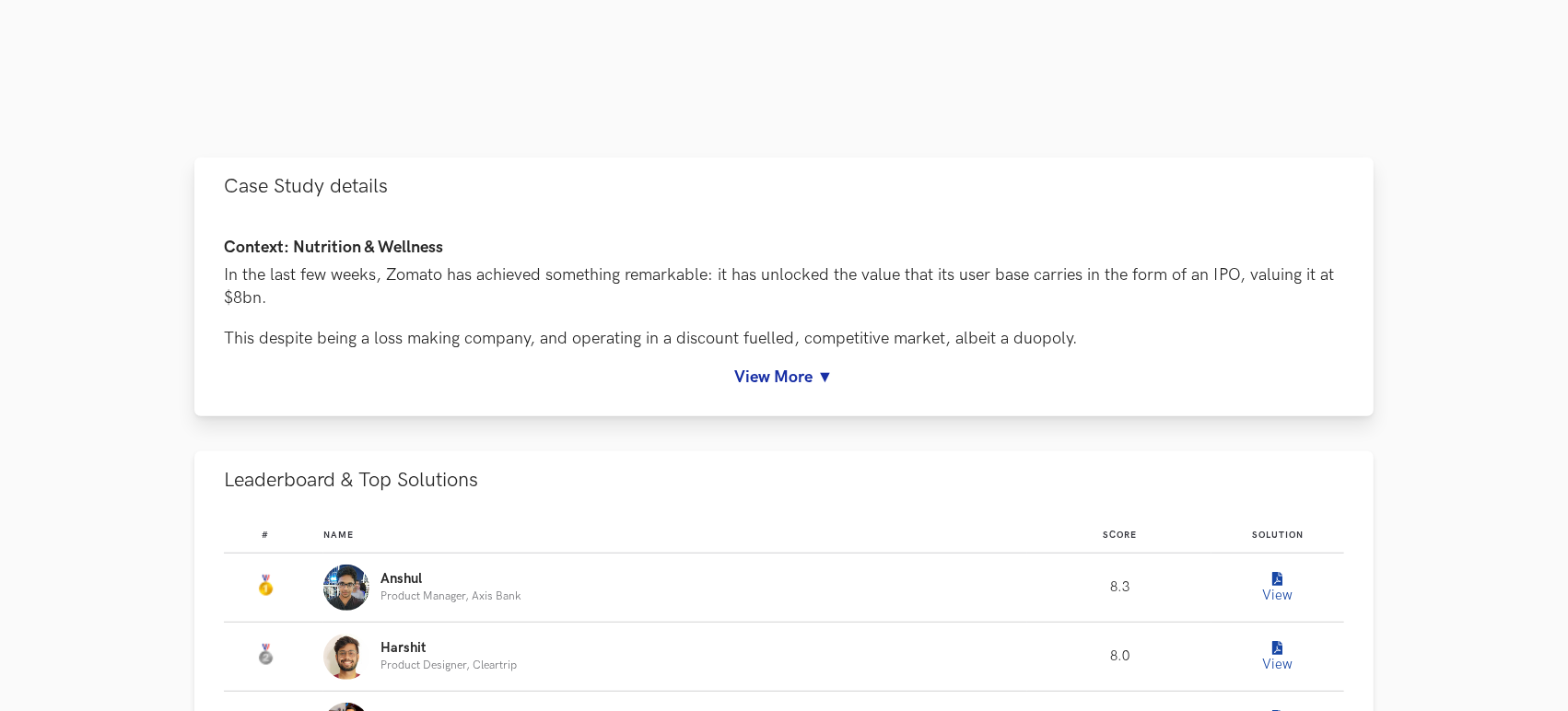 click on "Context: Nutrition & Wellness In the last few weeks, Zomato has achieved something remarkable: it has unlocked the value that its user base carries in the form of an IPO, valuing it at $8bn. This despite being a loss making company, and operating in a discount fuelled, competitive market, albeit a duopoly. Even so, now that Zomato has achieved what most startups (and most importantly investors) set out to do, the focus will move to the most important metric: profitability. While its delivery and ad listing arm will no doubt gain more traction, with ordering becoming a habit, there is a limit to the margins this business can deliver.  And there is a strong competitor, equally well funded, to keep things in check. Plus, there exists the possibility of Amazon entering the fray and restaurants moving away, if commissions are increased. Amidst all this, Zomato has kept its options open with 2 plays: it recently invested in Grofers and within its app it talks about ‘Nutrition’  Notes: View More ▼   Close" at bounding box center [784, 312] 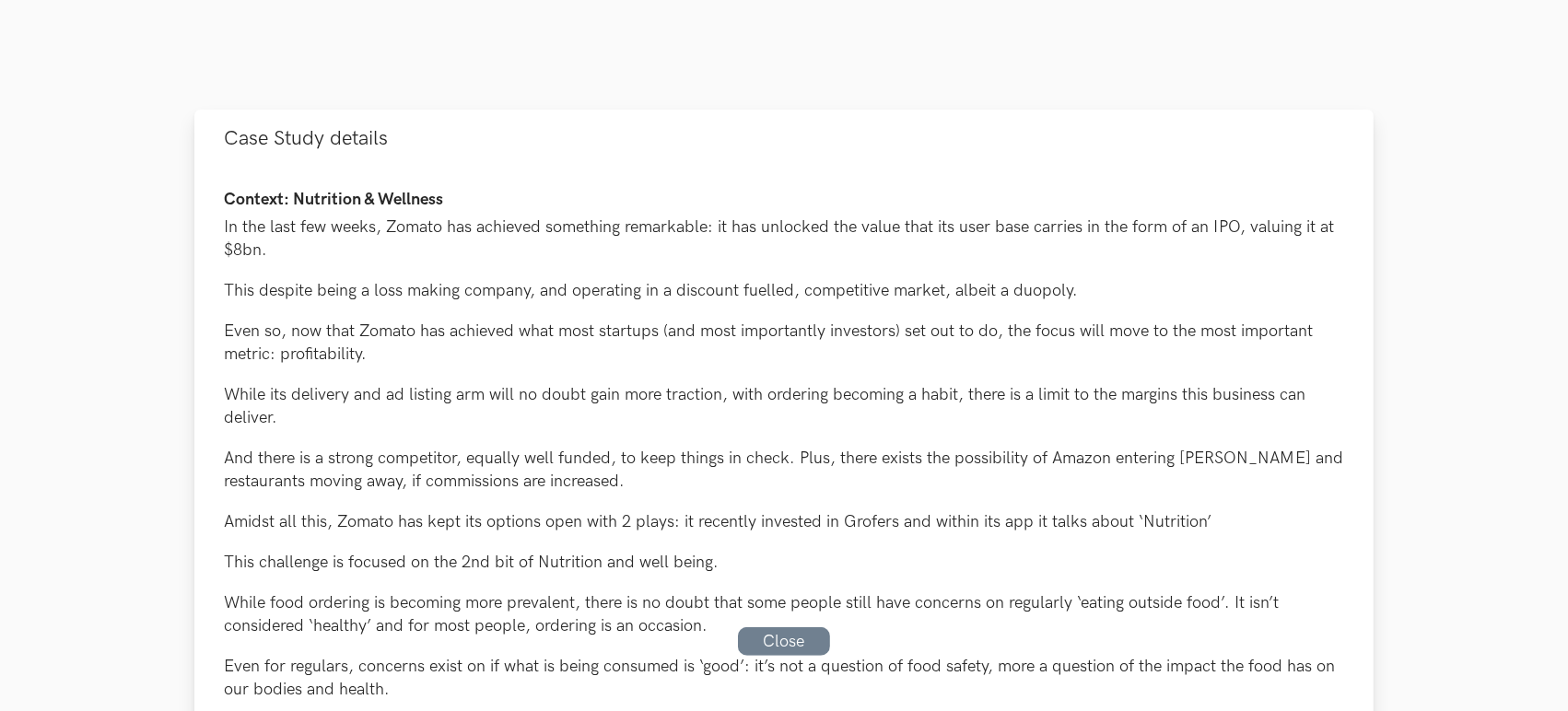 scroll, scrollTop: 773, scrollLeft: 0, axis: vertical 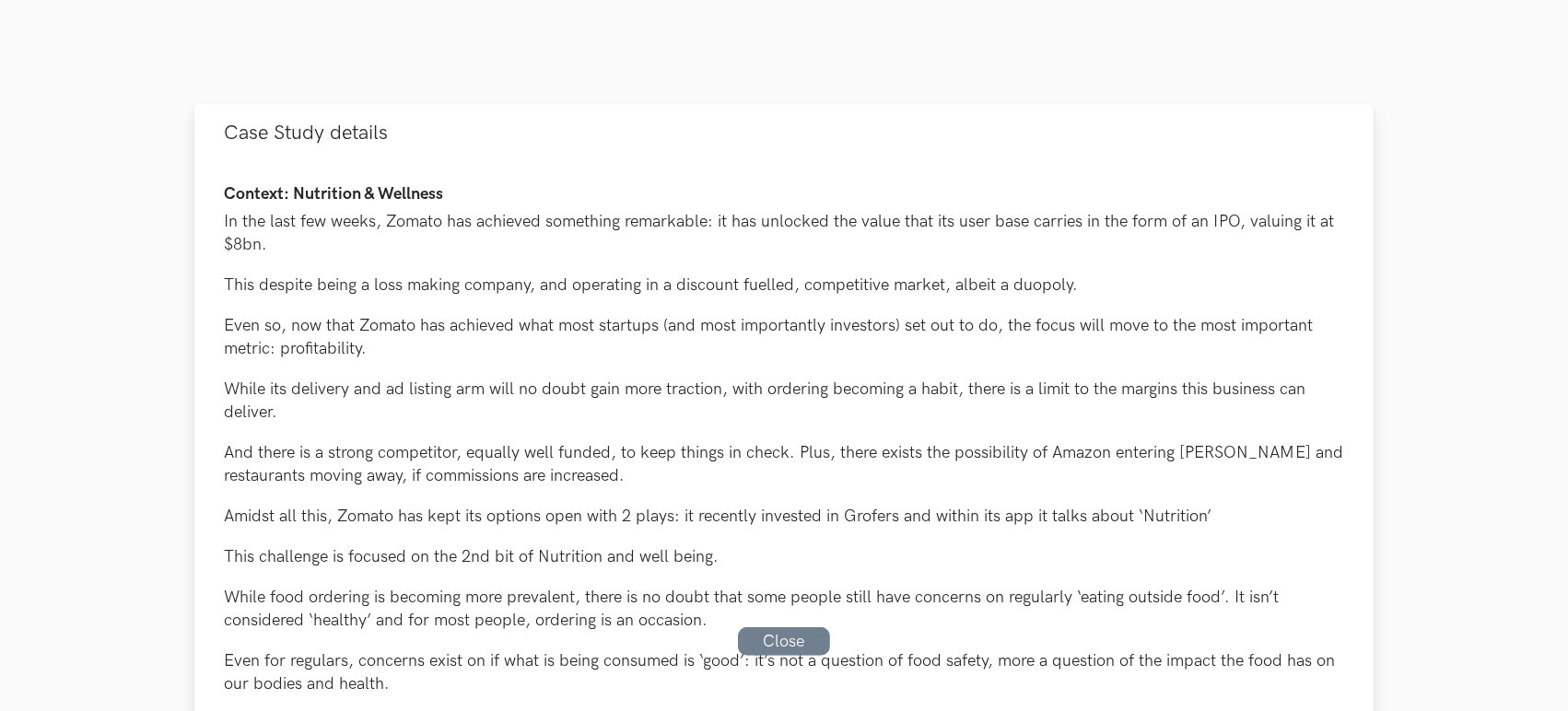click on "While its delivery and ad listing arm will no doubt gain more traction, with ordering becoming a habit, there is a limit to the margins this business can deliver." at bounding box center [784, 401] 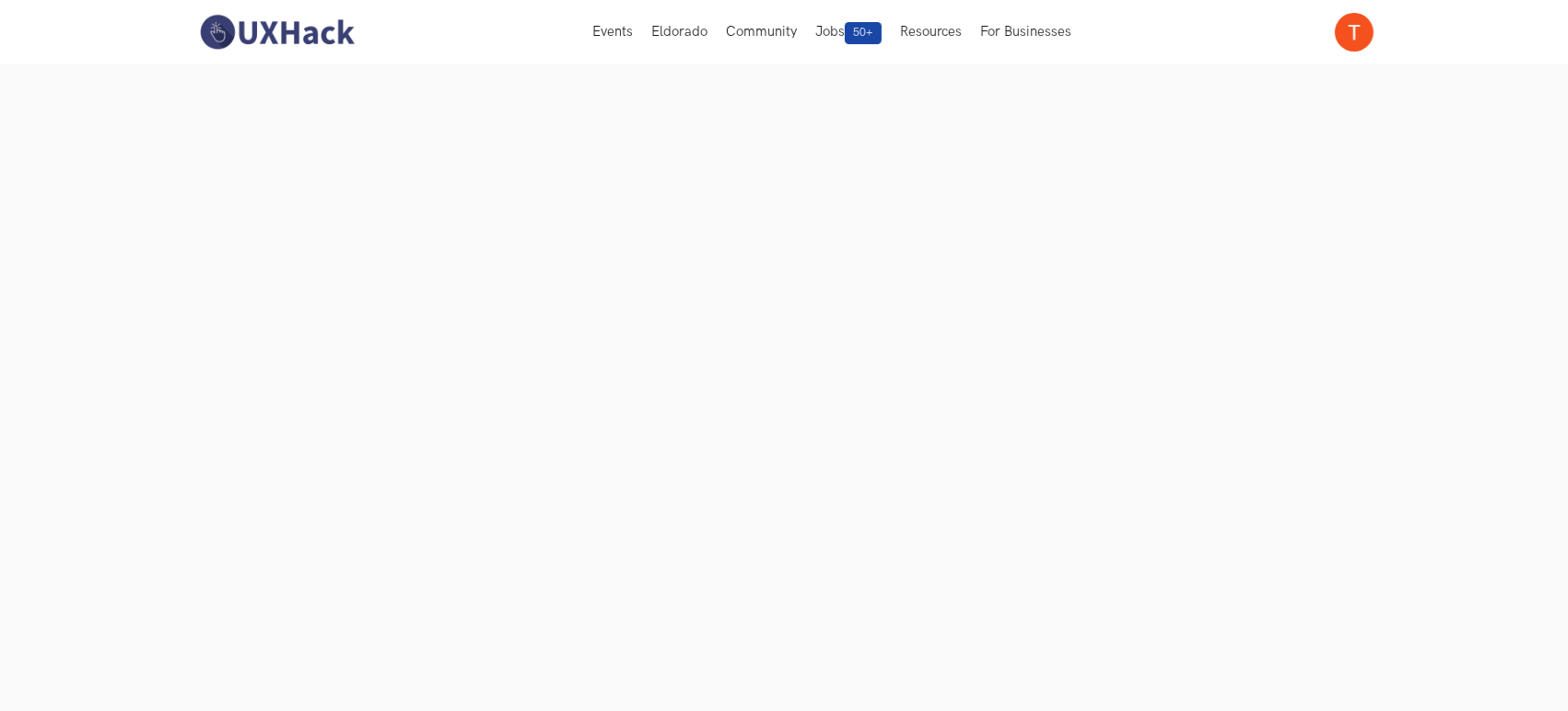 scroll, scrollTop: 152, scrollLeft: 0, axis: vertical 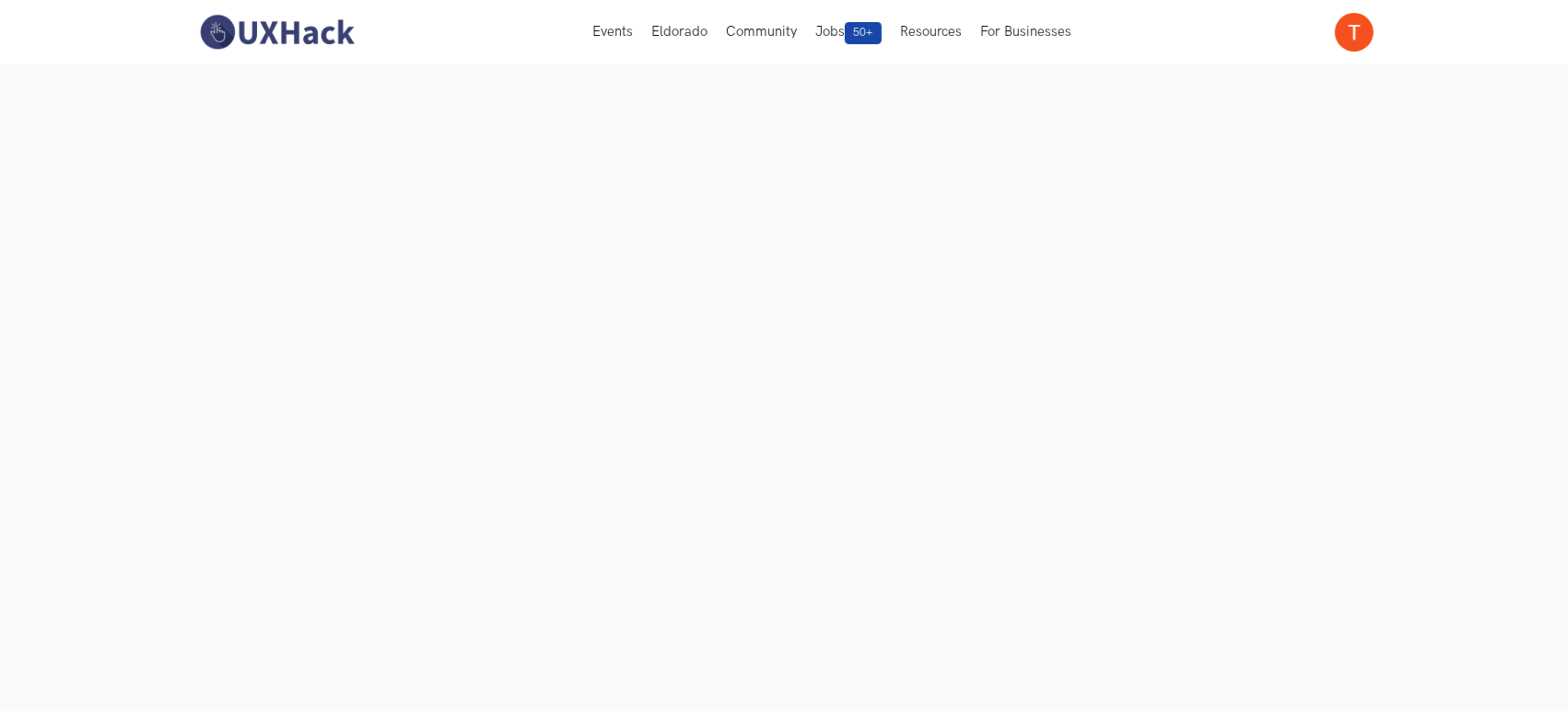 click on "Nutrition & Wellness Case Study on  Zomato  533  52 Solutions 8 View Free Solution Case Study details Context: Nutrition & Wellness In the last few weeks, Zomato has achieved something remarkable: it has unlocked the value that its user base carries in the form of an IPO, valuing it at $8bn. This despite being a loss making company, and operating in a discount fuelled, competitive market, albeit a duopoly. Even so, now that Zomato has achieved what most startups (and most importantly investors) set out to do, the focus will move to the most important metric: profitability. While its delivery and ad listing arm will no doubt gain more traction, with ordering becoming a habit, there is a limit to the margins this business can deliver.  And there is a strong competitor, equally well funded, to keep things in check. Plus, there exists the possibility of Amazon entering the fray and restaurants moving away, if commissions are increased. This challenge is focused on the 2nd bit of Nutrition and well being. Notes:" at bounding box center [784, 2136] 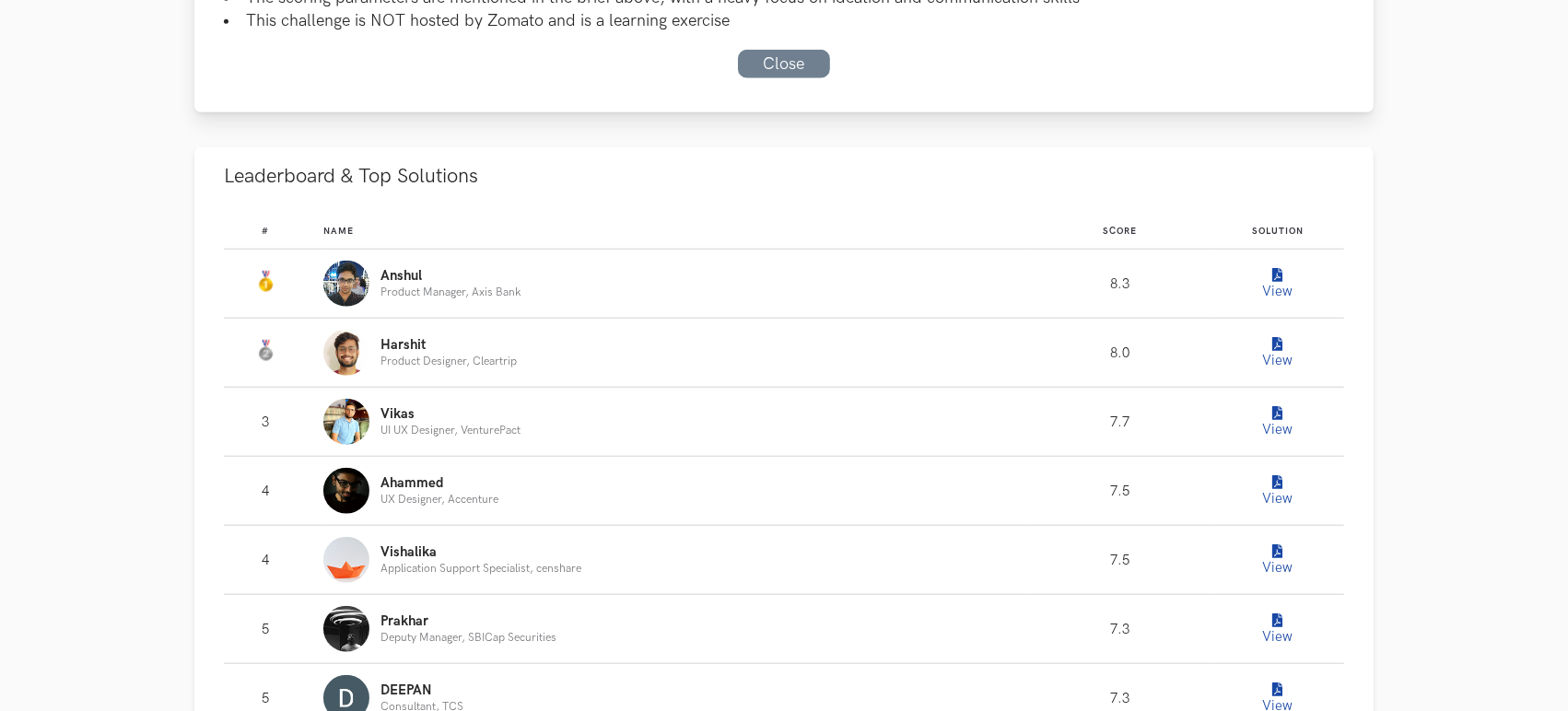 scroll, scrollTop: 1826, scrollLeft: 0, axis: vertical 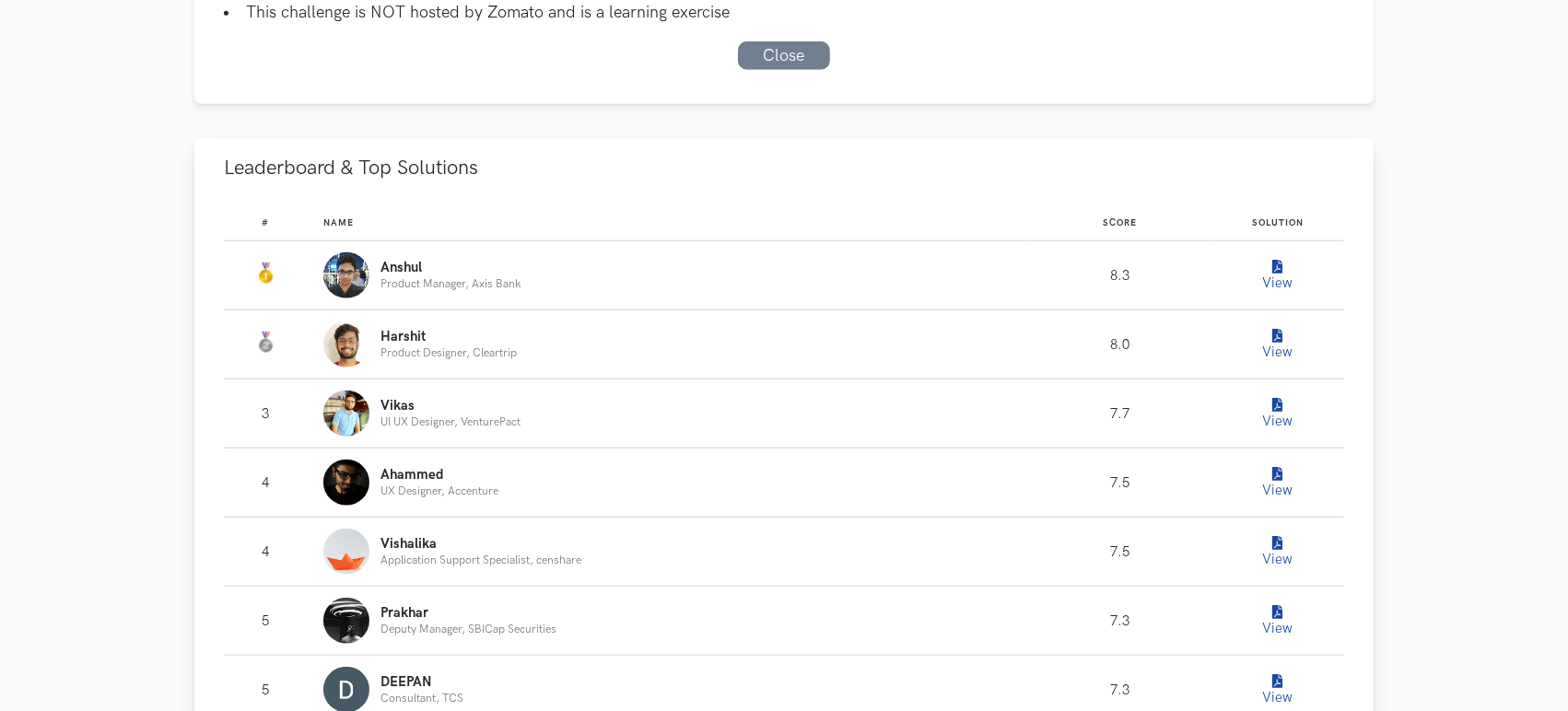 click at bounding box center (1278, 267) 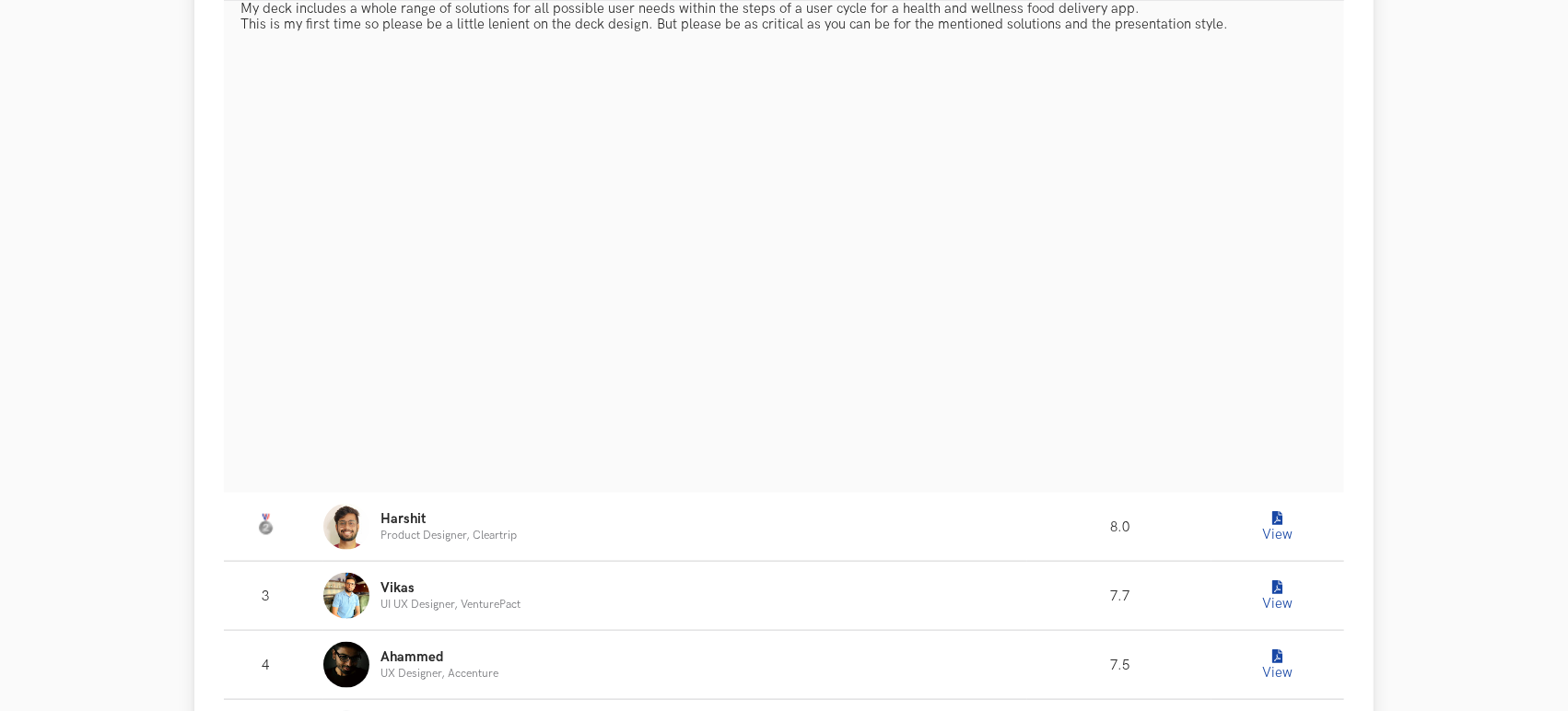 scroll, scrollTop: 2175, scrollLeft: 0, axis: vertical 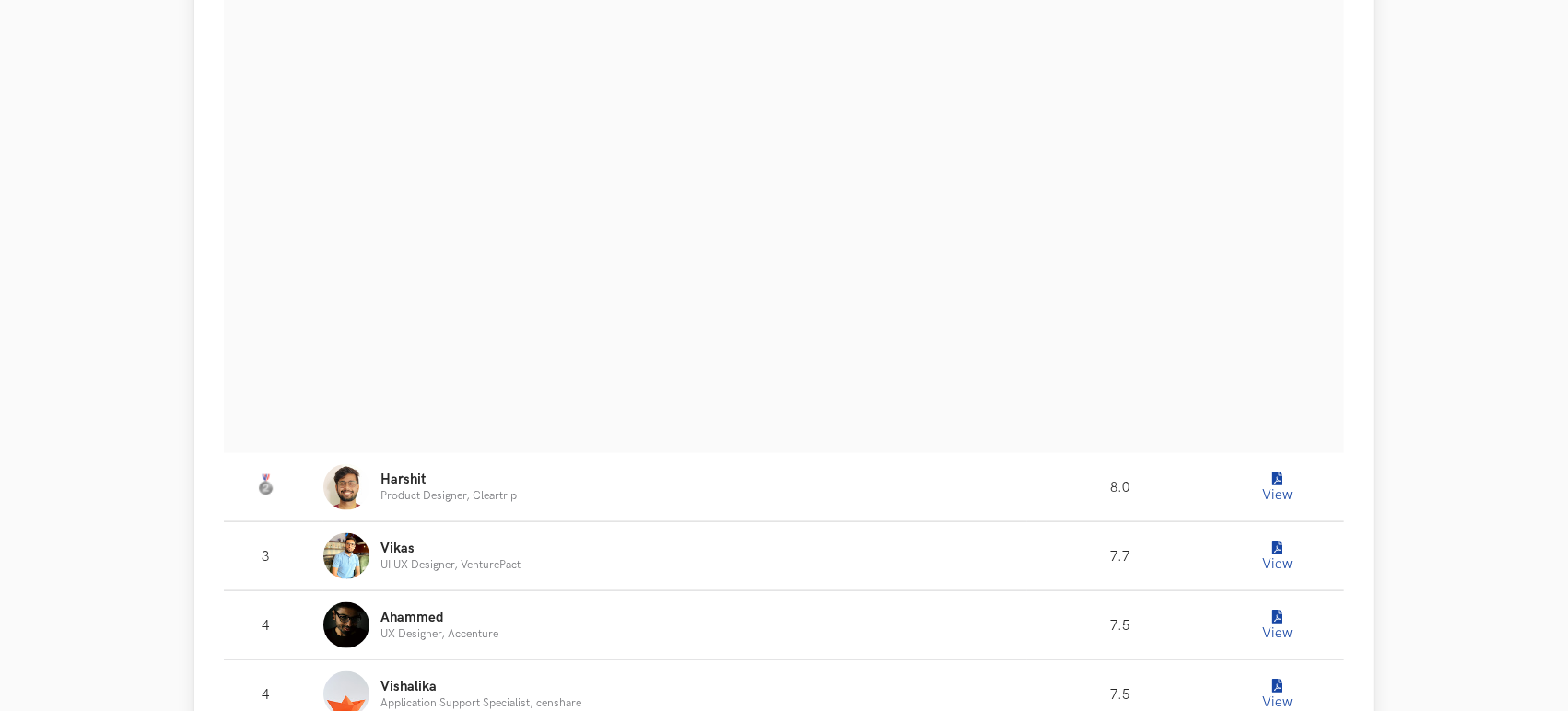 click at bounding box center (1278, 479) 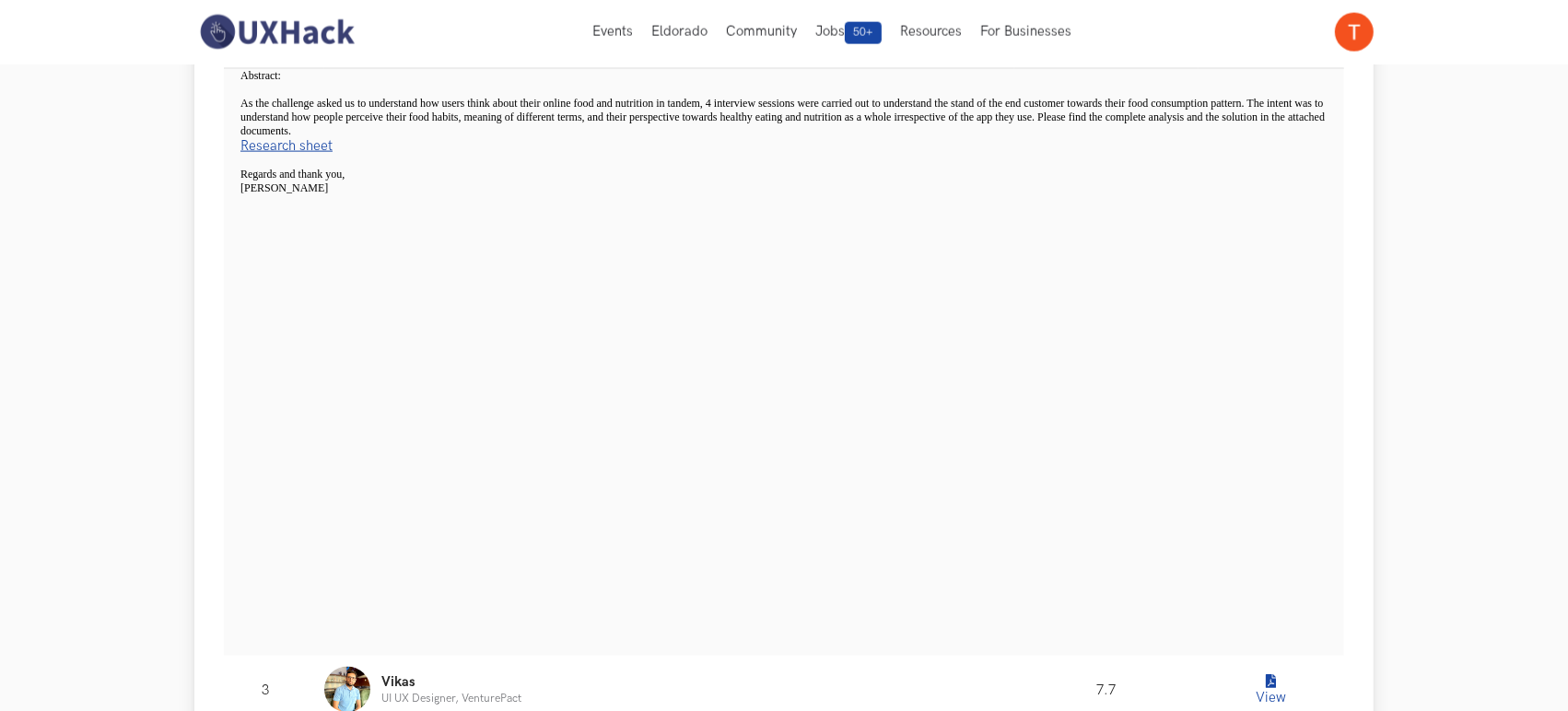 scroll, scrollTop: 2549, scrollLeft: 0, axis: vertical 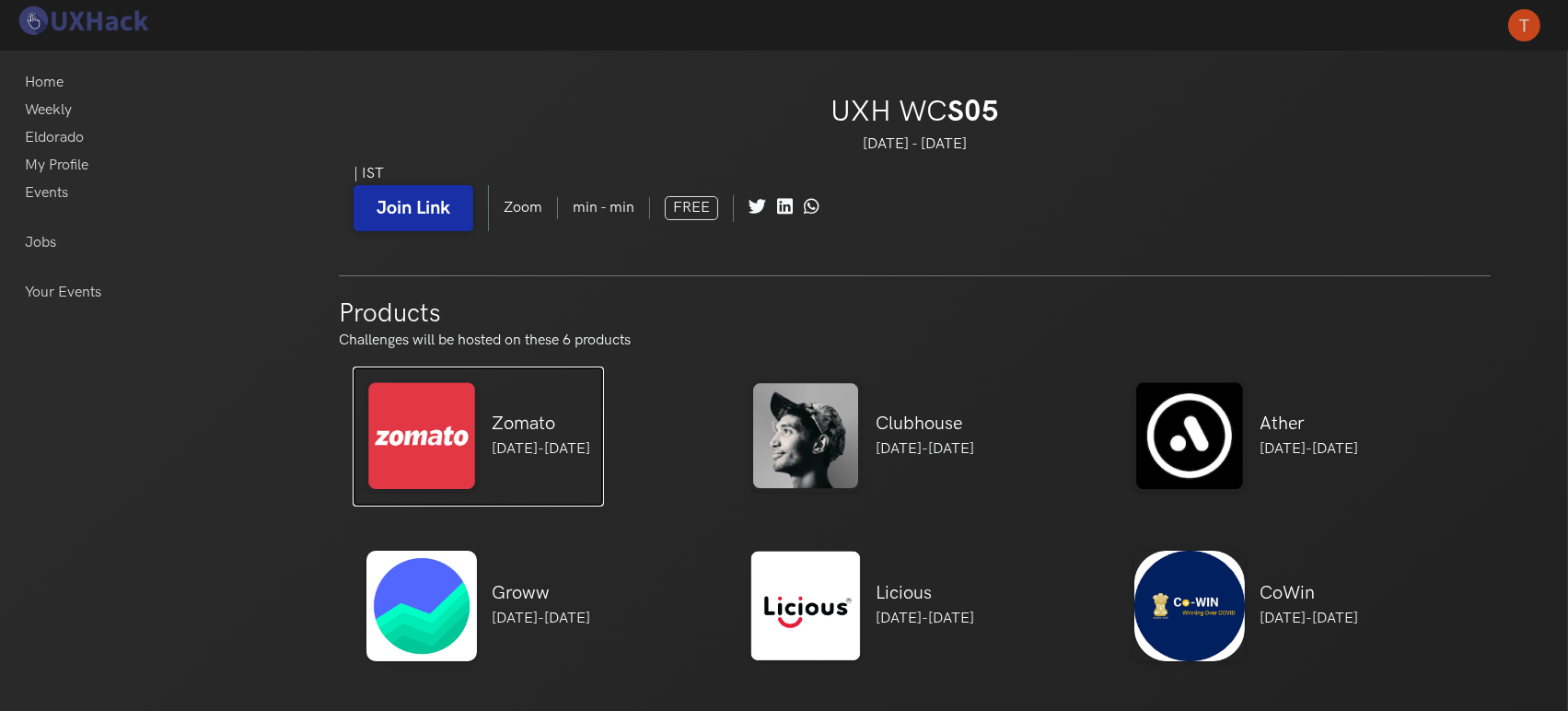 click at bounding box center [422, 437] 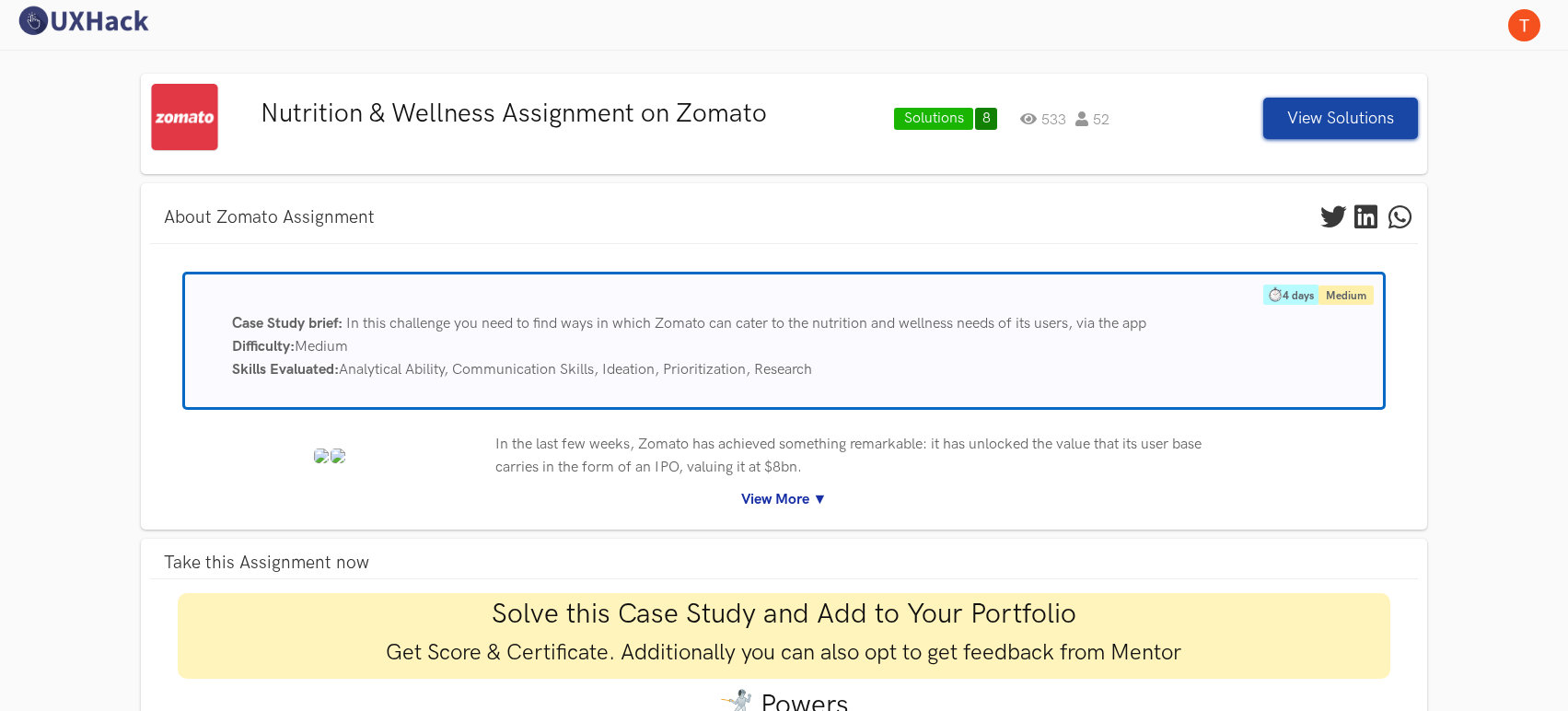 scroll, scrollTop: 0, scrollLeft: 0, axis: both 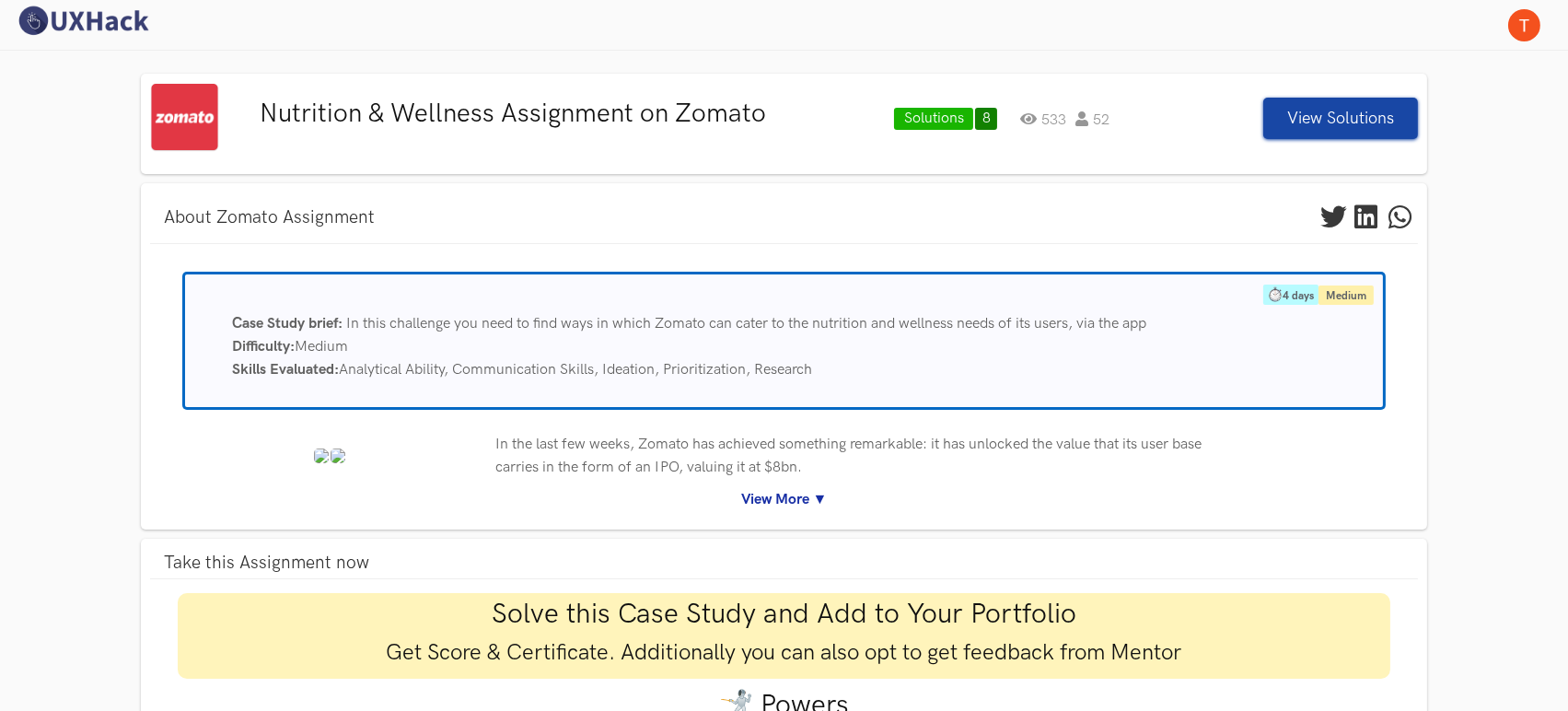 click on "View More ▼" at bounding box center (784, 499) 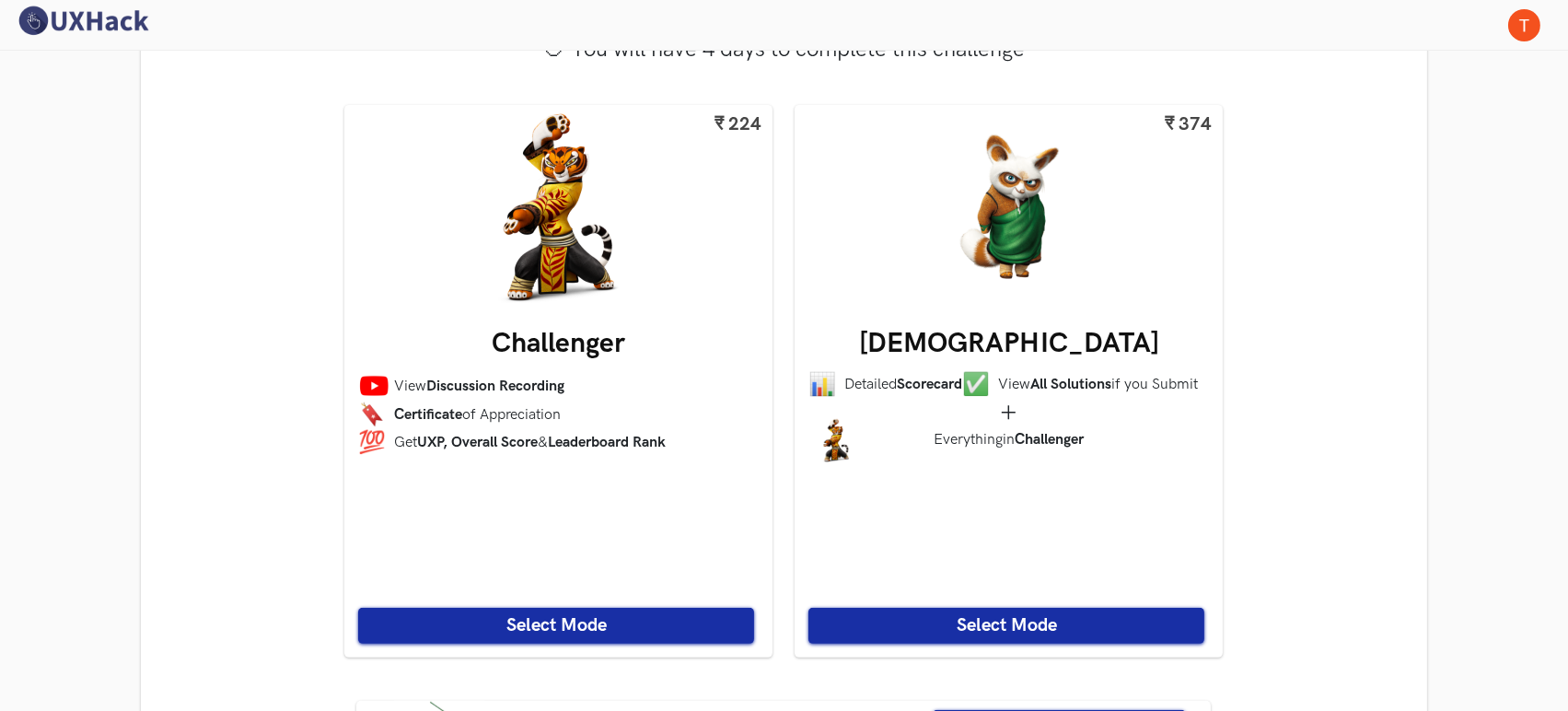 scroll, scrollTop: 1176, scrollLeft: 0, axis: vertical 